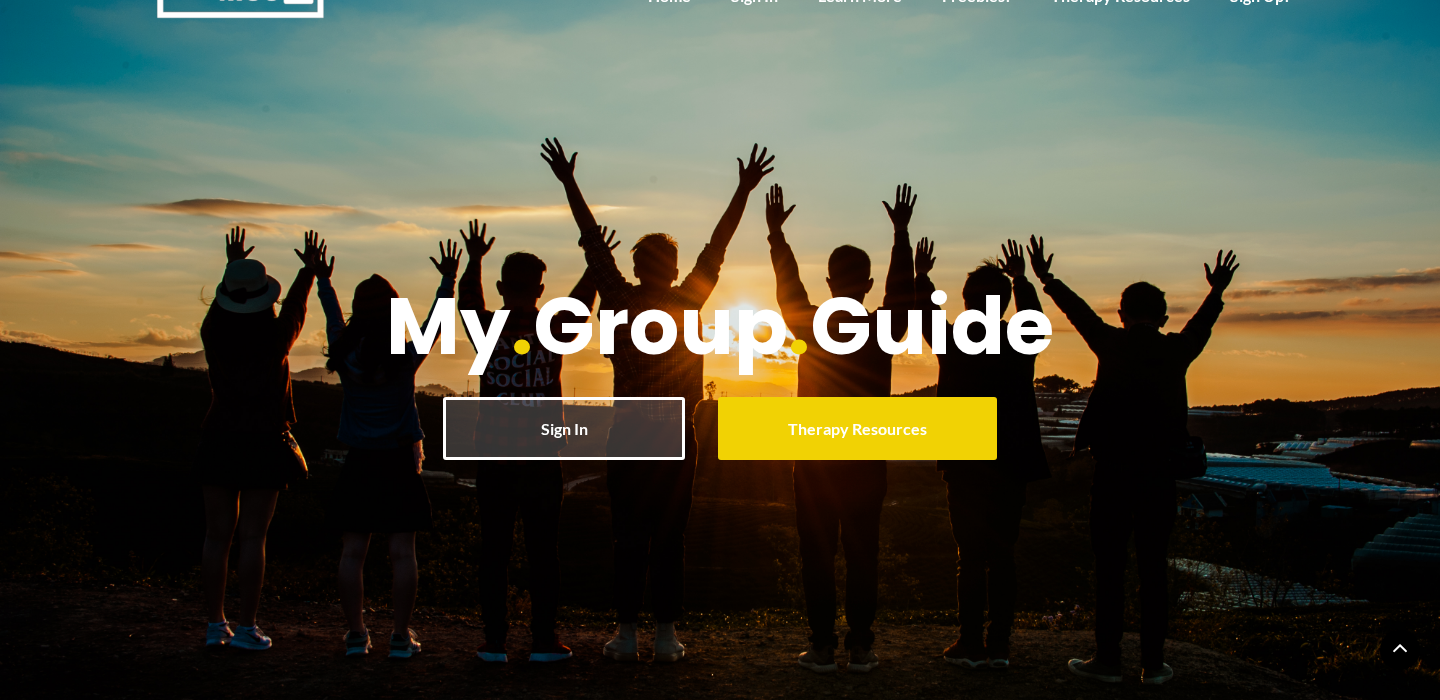 scroll, scrollTop: 0, scrollLeft: 0, axis: both 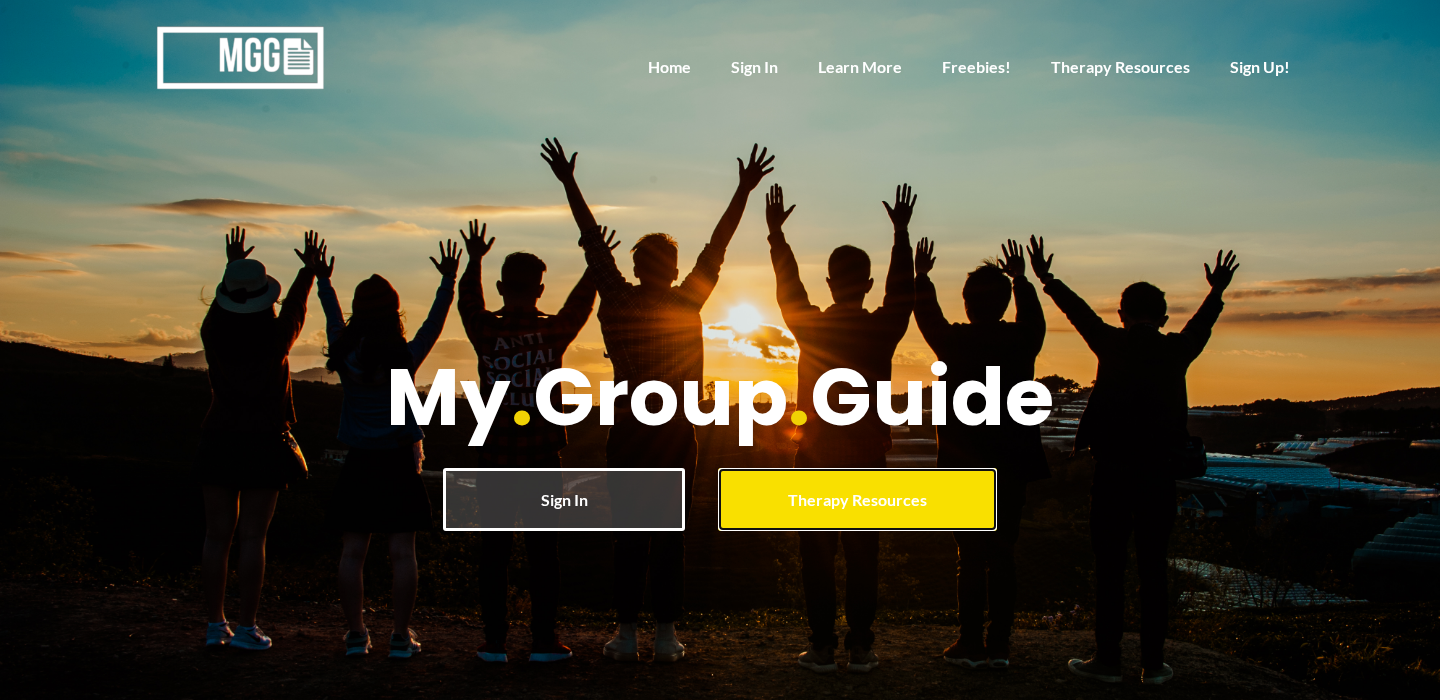 click on "Therapy Resources" at bounding box center (857, 499) 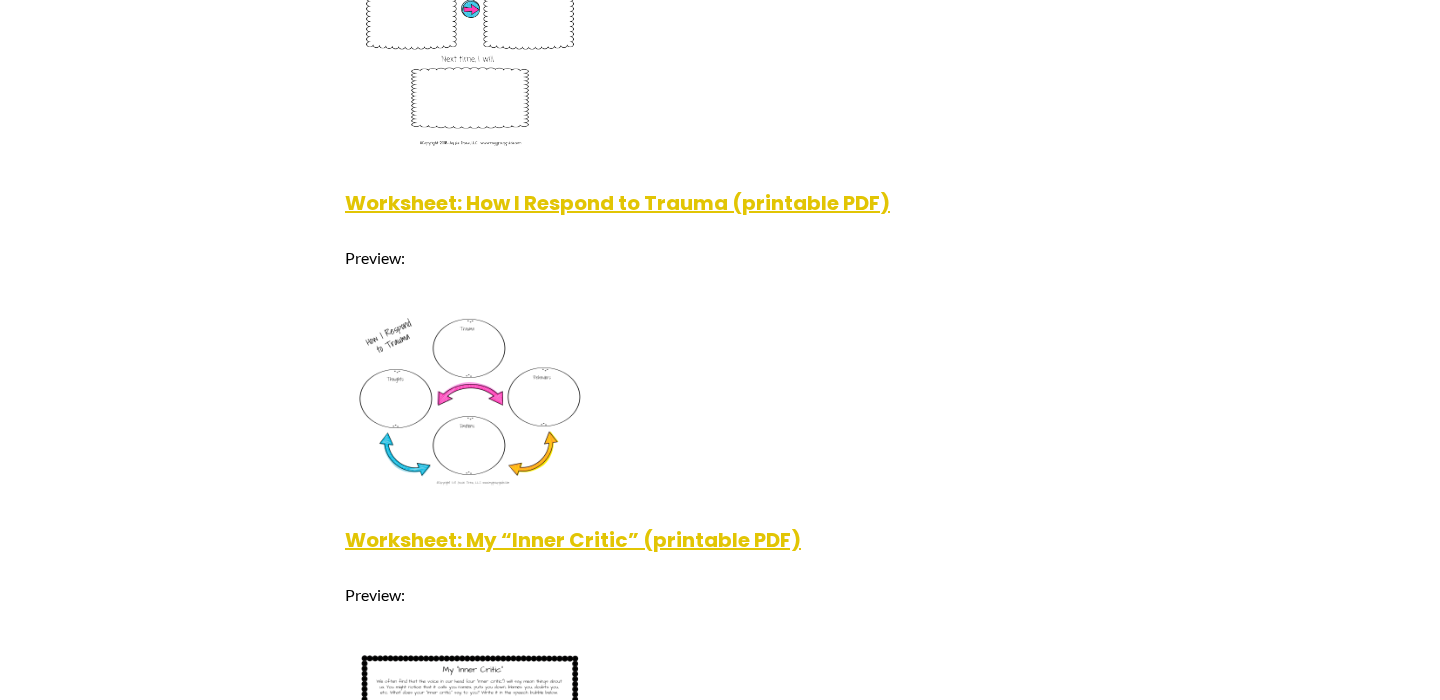 scroll, scrollTop: 1273, scrollLeft: 0, axis: vertical 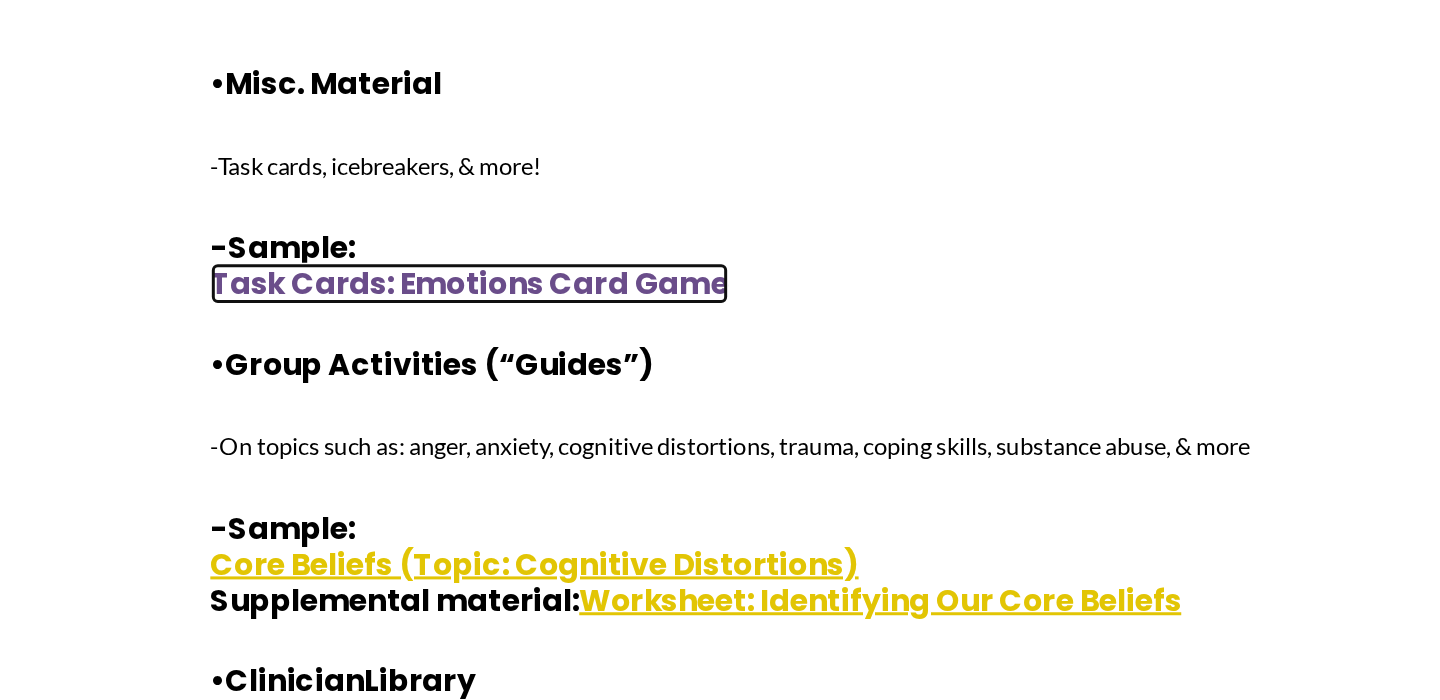 click on "Task Cards: Emotions Card Game" at bounding box center (518, 421) 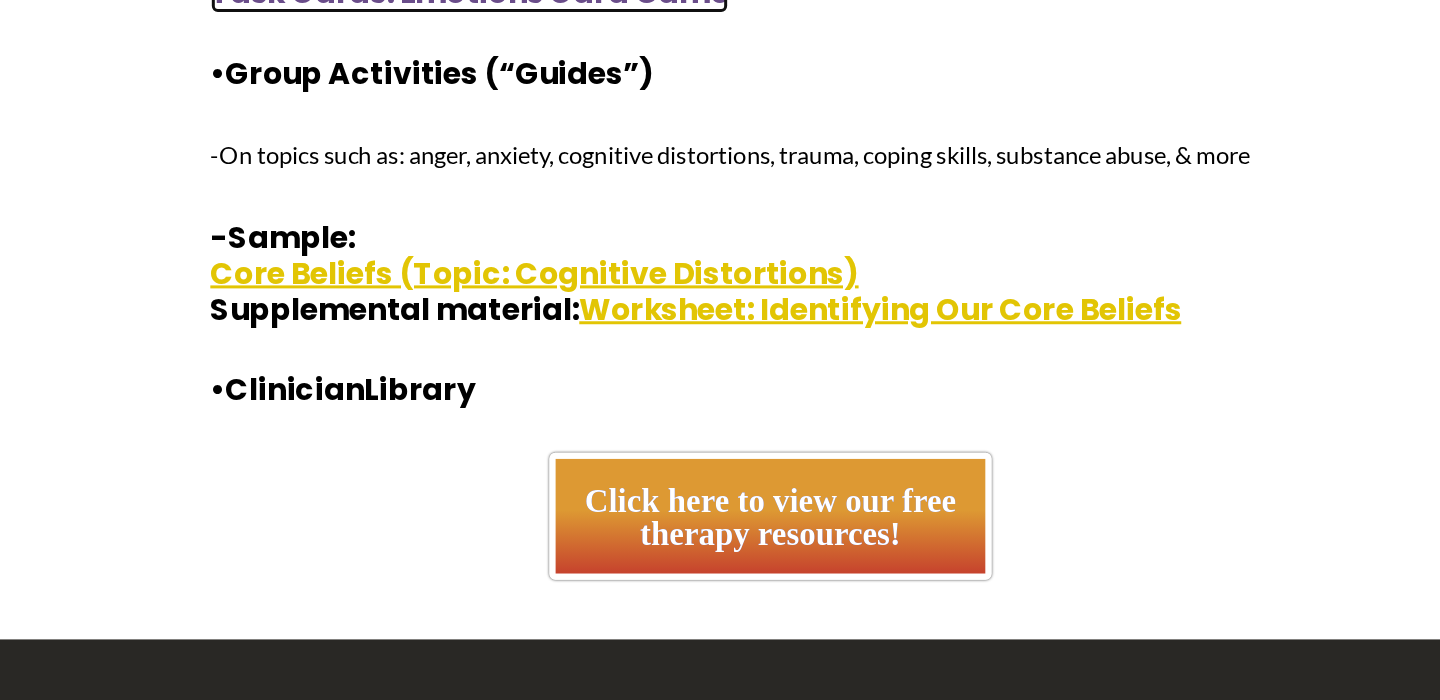 scroll, scrollTop: 2284, scrollLeft: 0, axis: vertical 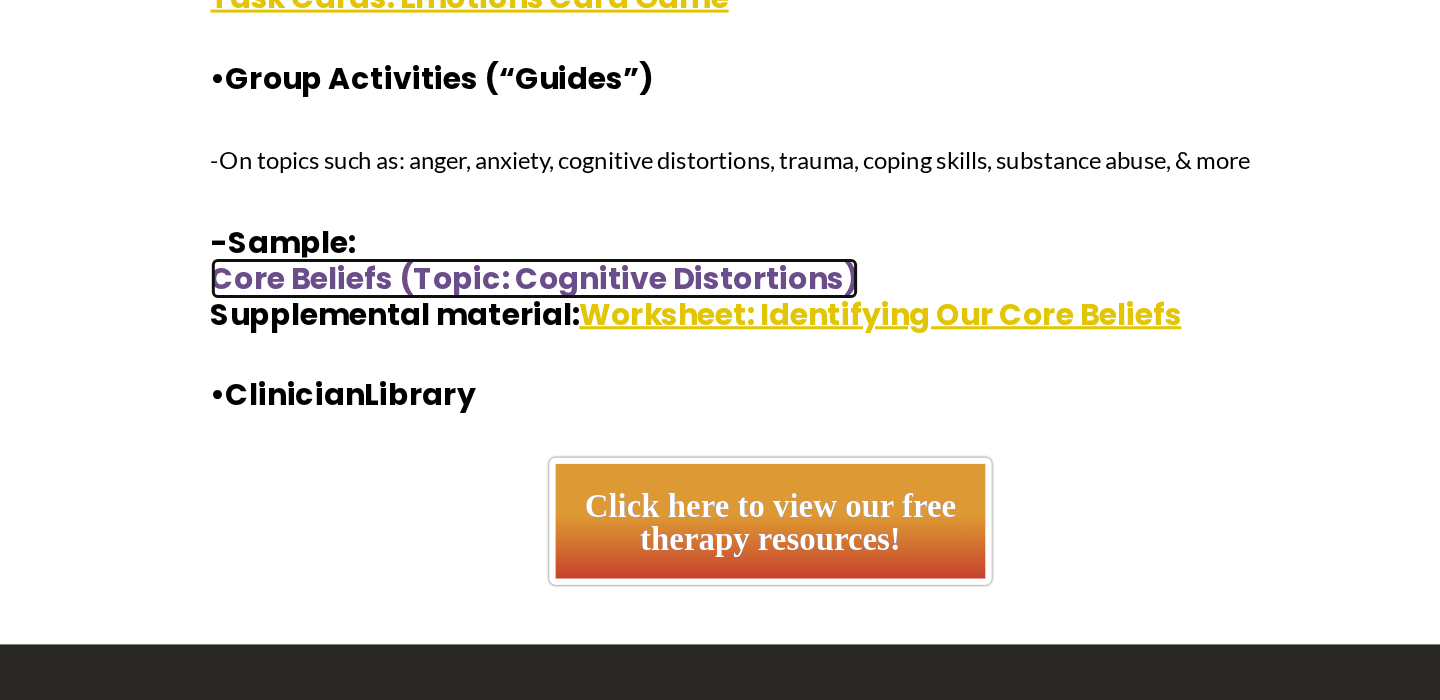 click on "Core Beliefs (Topic: Cognitive Distortions)" at bounding box center (562, 188) 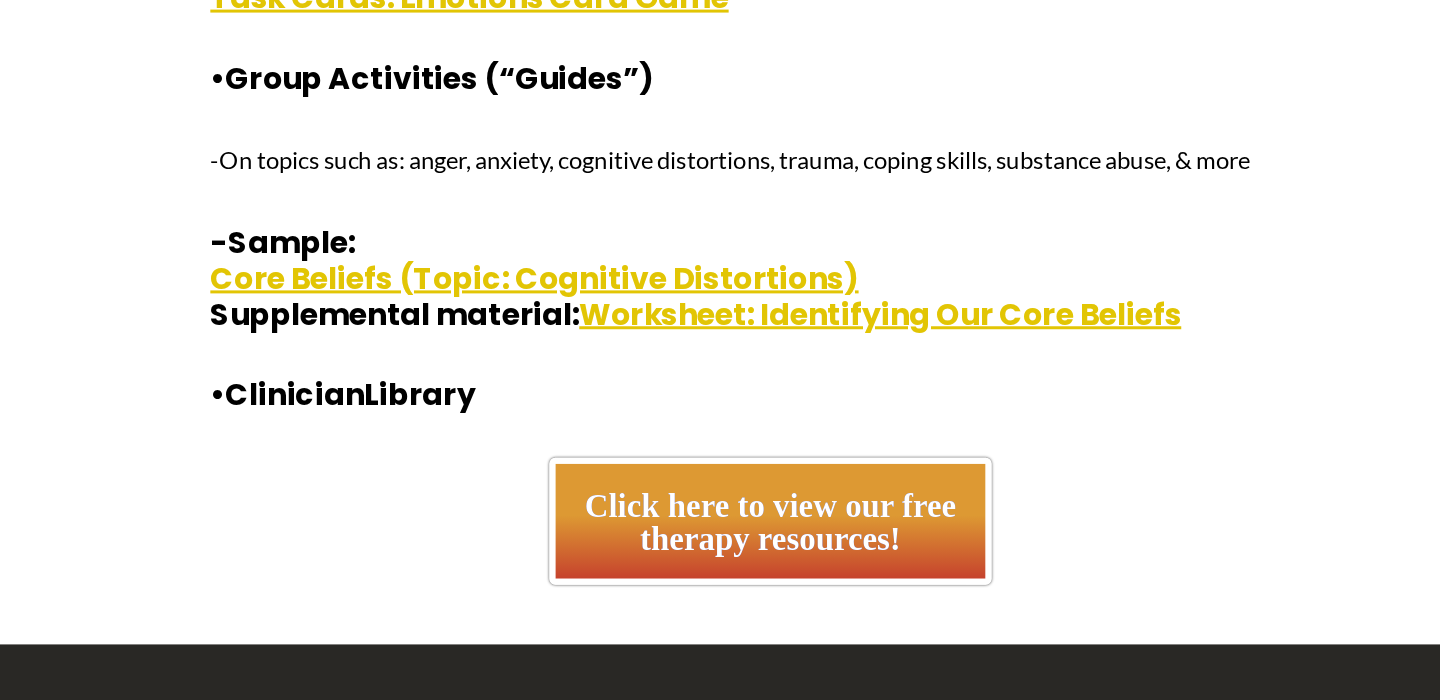 click on "Experiencing burnout? Let us help.
Mental health professionals are often consumed by paperwork, individual & group sessions, client crises, phone calls… and more paperwork! My Group Guide is a great tool for those who do not have the time to find worksheets/handouts for their clients, group activities, and other resources. With the material available on My Group Guide, you’ll feel more confident & prepared at work!
Therapy Resources on My Group Guide
For Adults, Teens, & Children
• Worksheets & Handouts
-Samples:
• Worksheet: Consequences (printable PDF)
Preview:
Worksheet: How I Respond to Trauma (printable PDF)
Preview:
Worksheet: My “Inner Critic” (printable PDF)
Preview:
• Misc. Material
-Task cards, icebreakers, & more!
-Sample:
Task Cards: Emotions Card Game
• Group Activities (“Guides”)
-Sample:
Core Beliefs (Topic: Cognitive Distortions)
•" at bounding box center (720, -682) 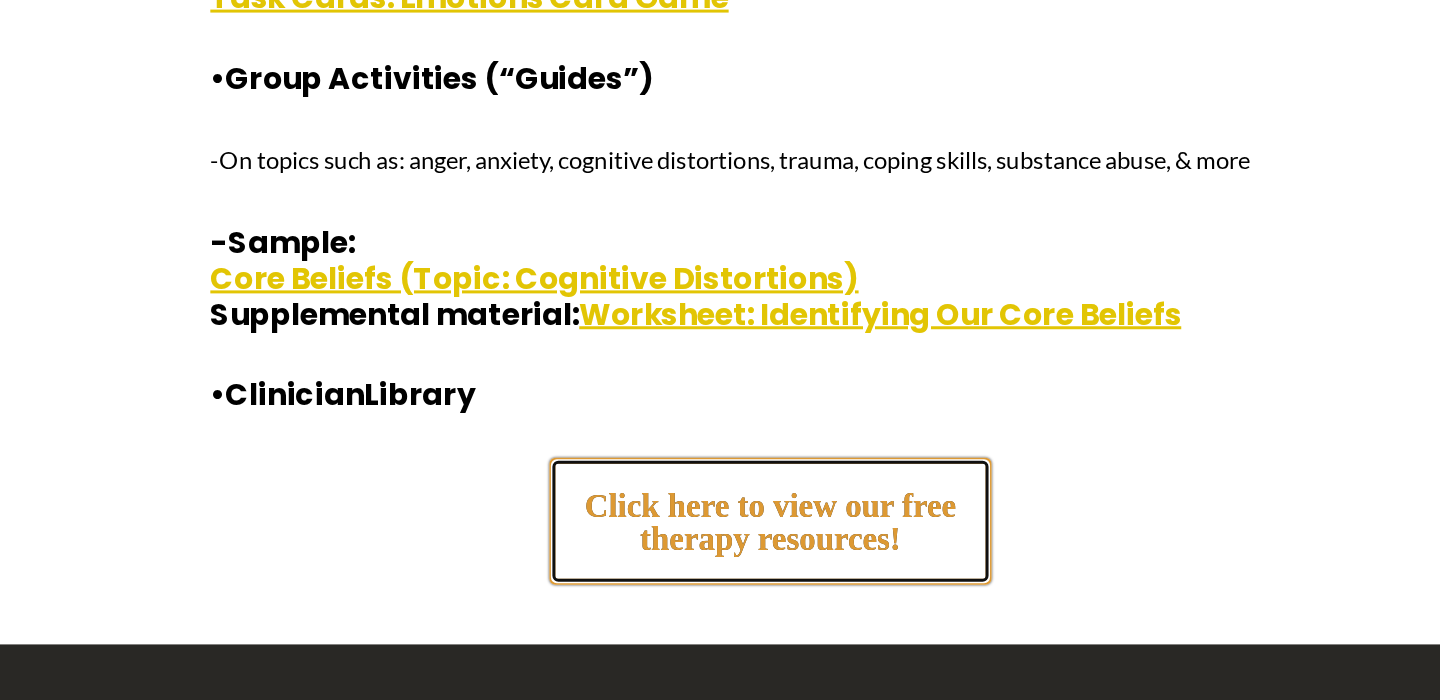 click on "Click here to view our free therapy resources!" at bounding box center [720, 343] 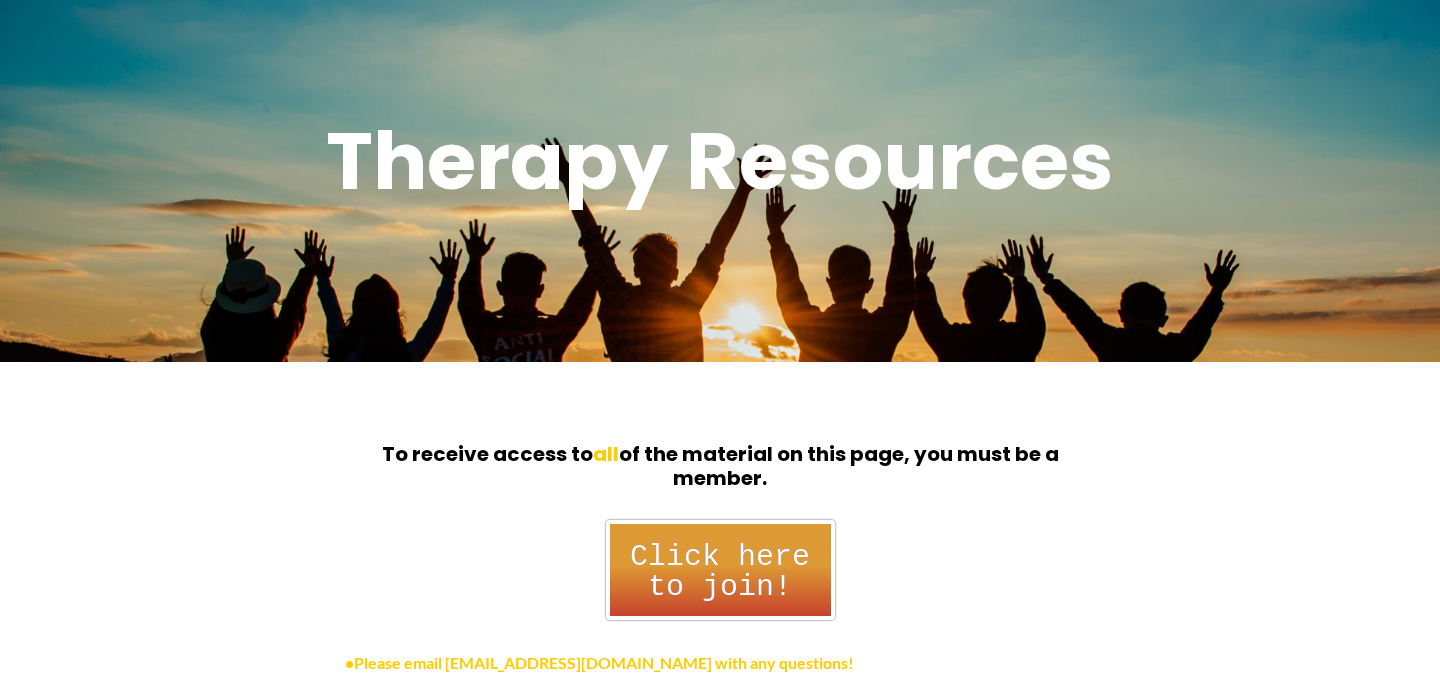 scroll, scrollTop: 508, scrollLeft: 0, axis: vertical 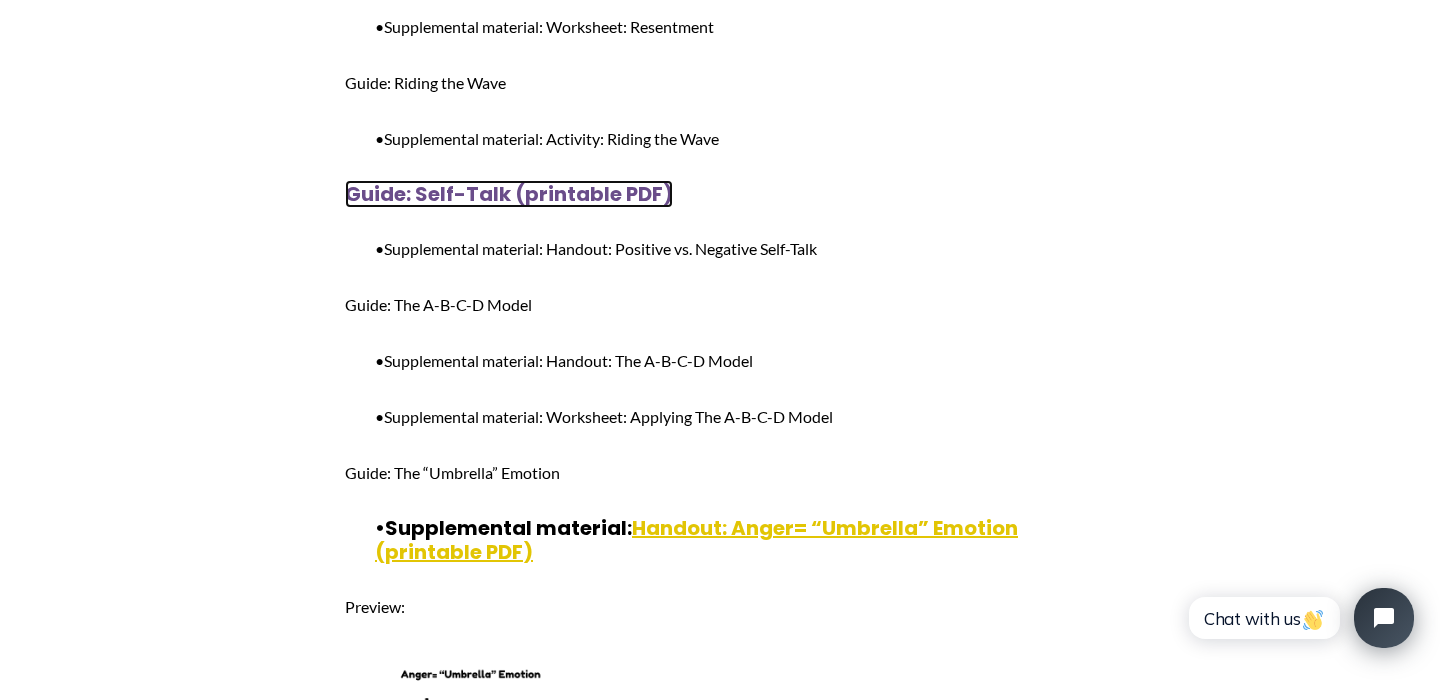 click on "Guide: Self-Talk (printable PDF)" at bounding box center (509, 194) 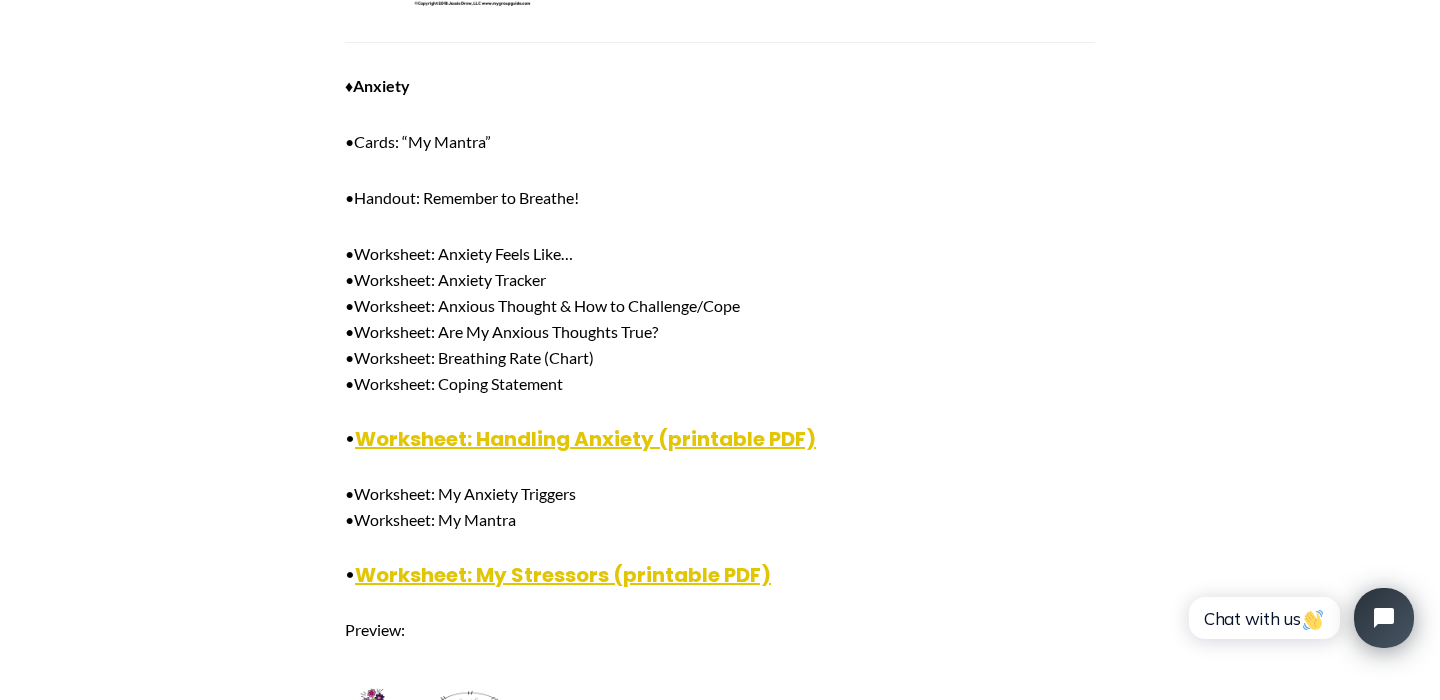 scroll, scrollTop: 3483, scrollLeft: 0, axis: vertical 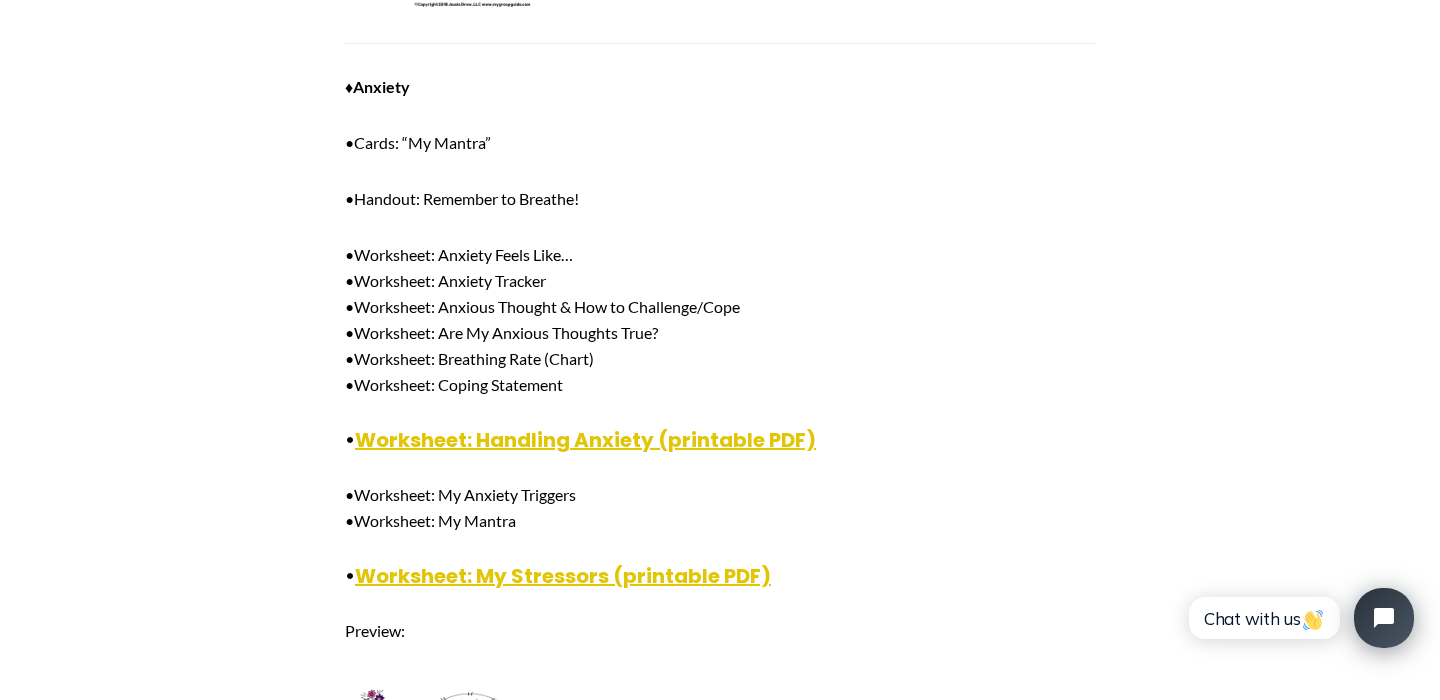 click on "• Worksheet: Anxiety Feels Like…
•Worksheet: Anxiety Tracker
•Worksheet: Anxious Thought & How to Challenge/Cope
•Worksheet: Are My Anxious Thoughts True?
•Worksheet: Breathing Rate (Chart)
•Worksheet: Coping Statement" at bounding box center [720, 320] 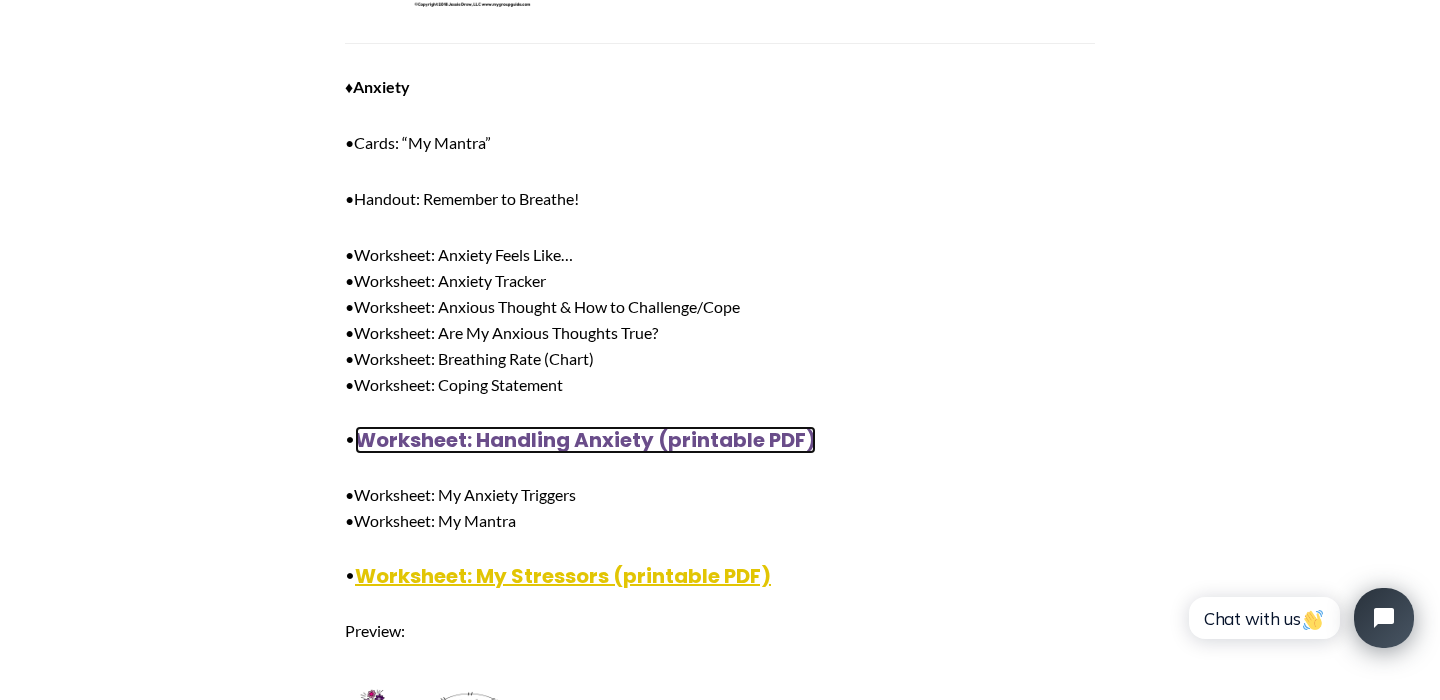 click on "Worksheet: Handling Anxiety (printable PDF)" at bounding box center (585, 440) 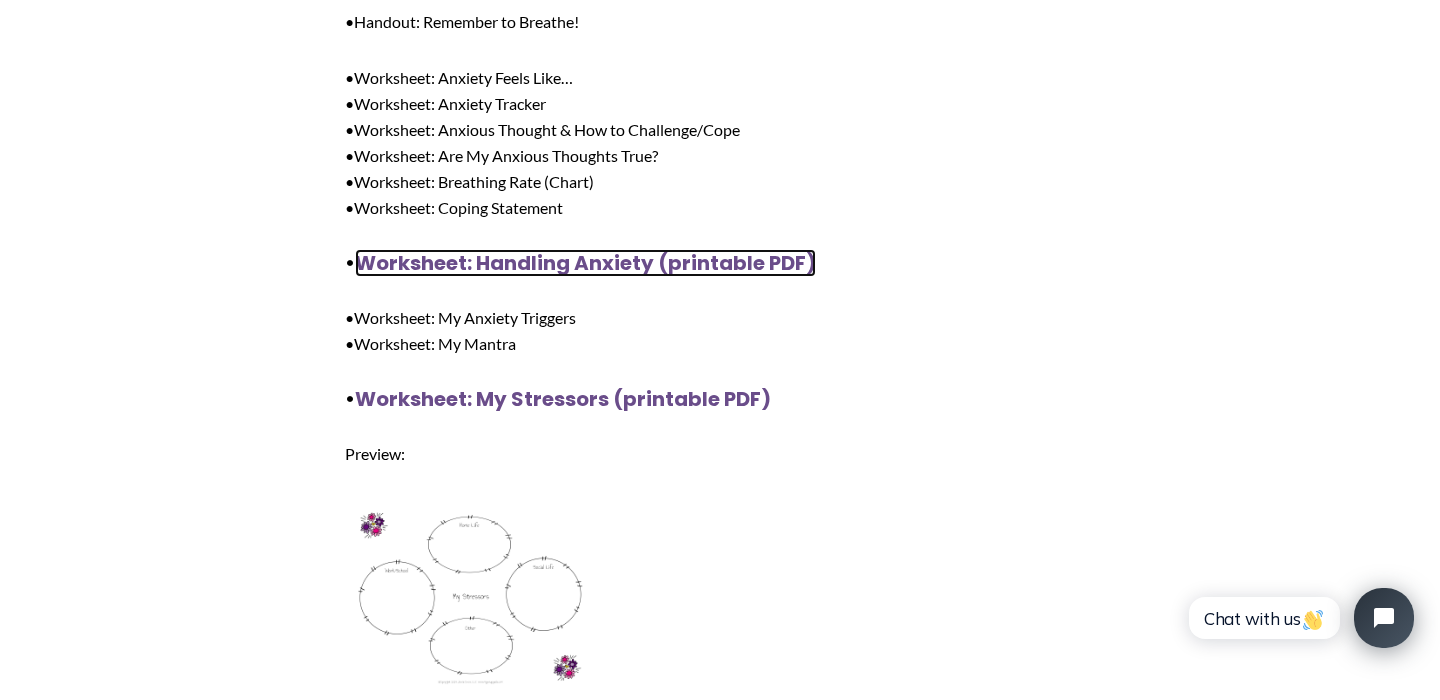 scroll, scrollTop: 3675, scrollLeft: 0, axis: vertical 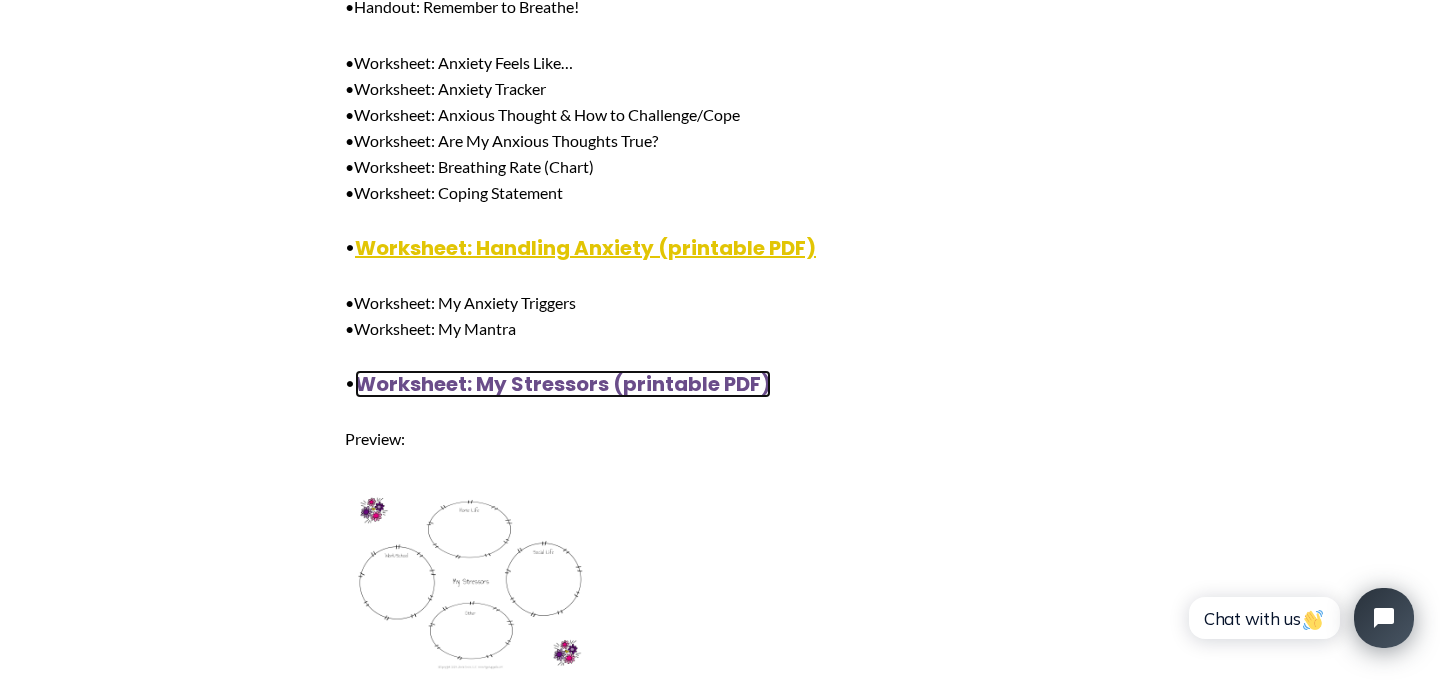 click on "Worksheet: My Stressors (printable PDF)" at bounding box center (563, 384) 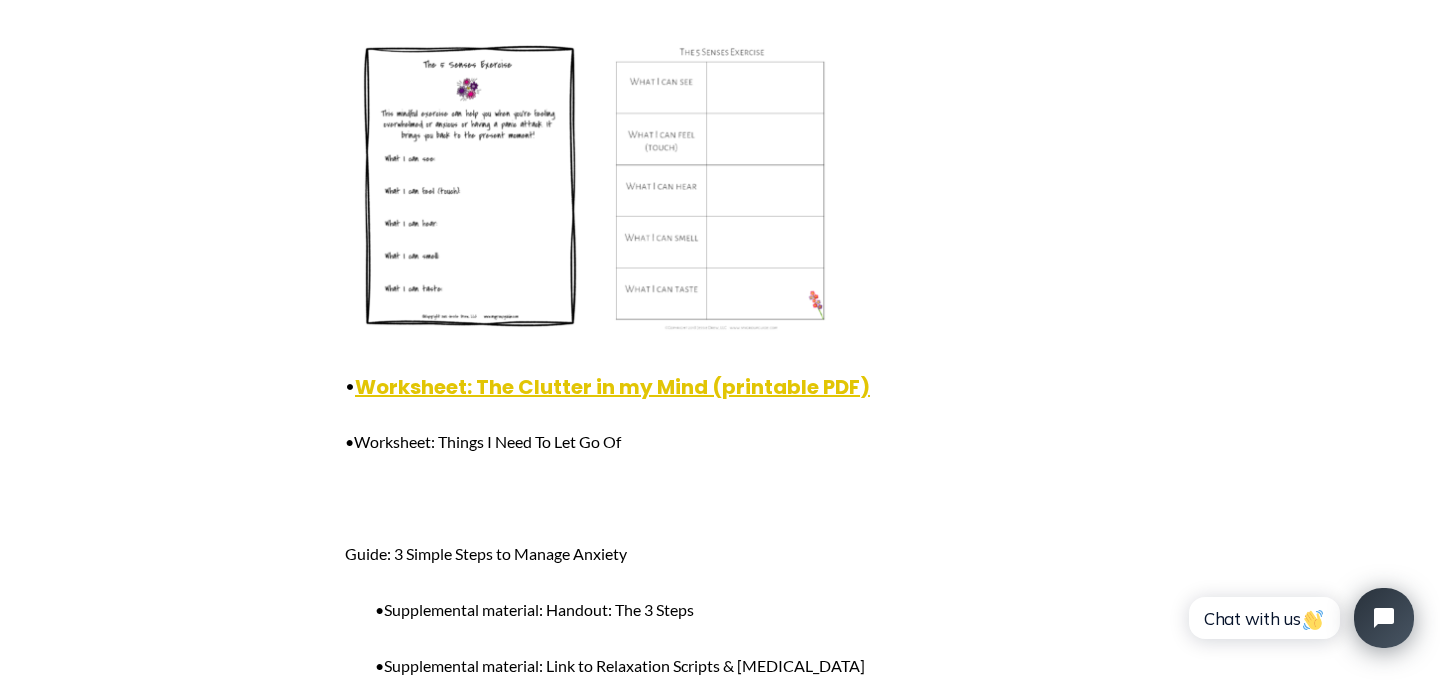 scroll, scrollTop: 4633, scrollLeft: 0, axis: vertical 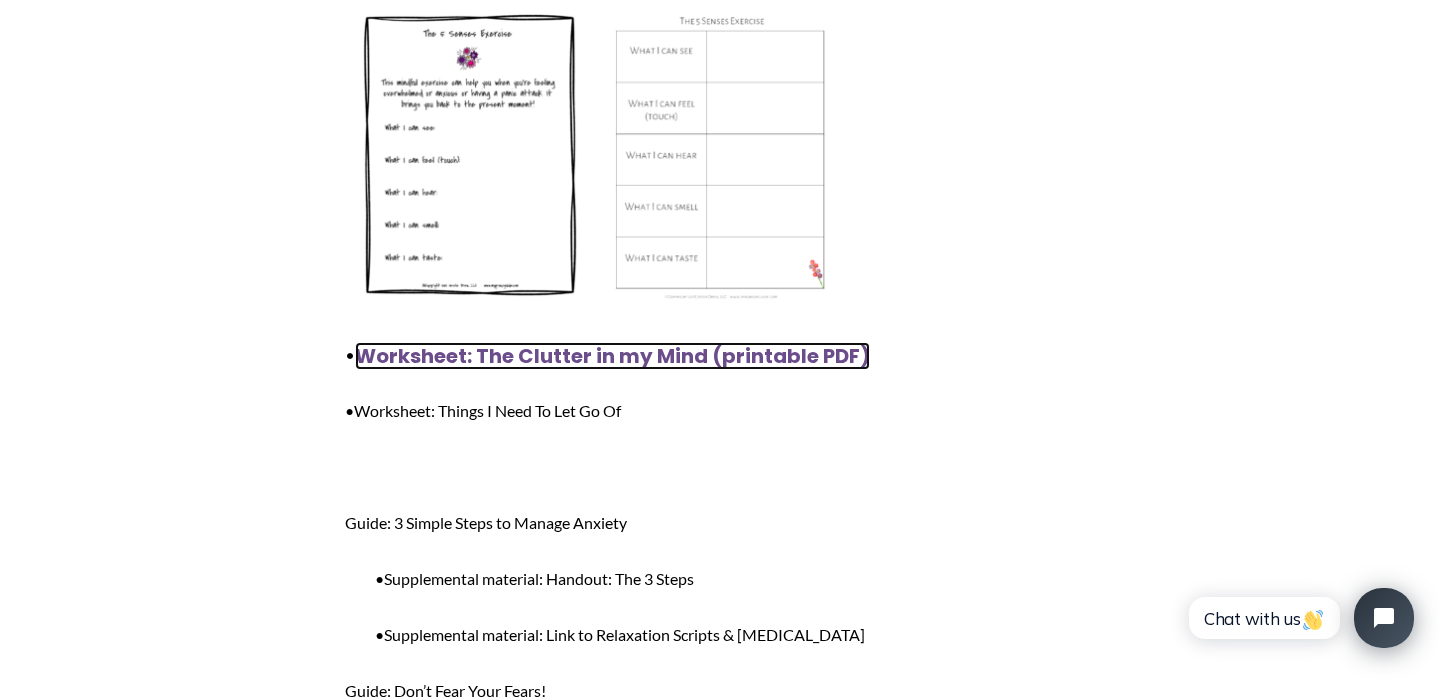 click on "Worksheet: The Clutter in my Mind (printable PDF)" at bounding box center (612, 356) 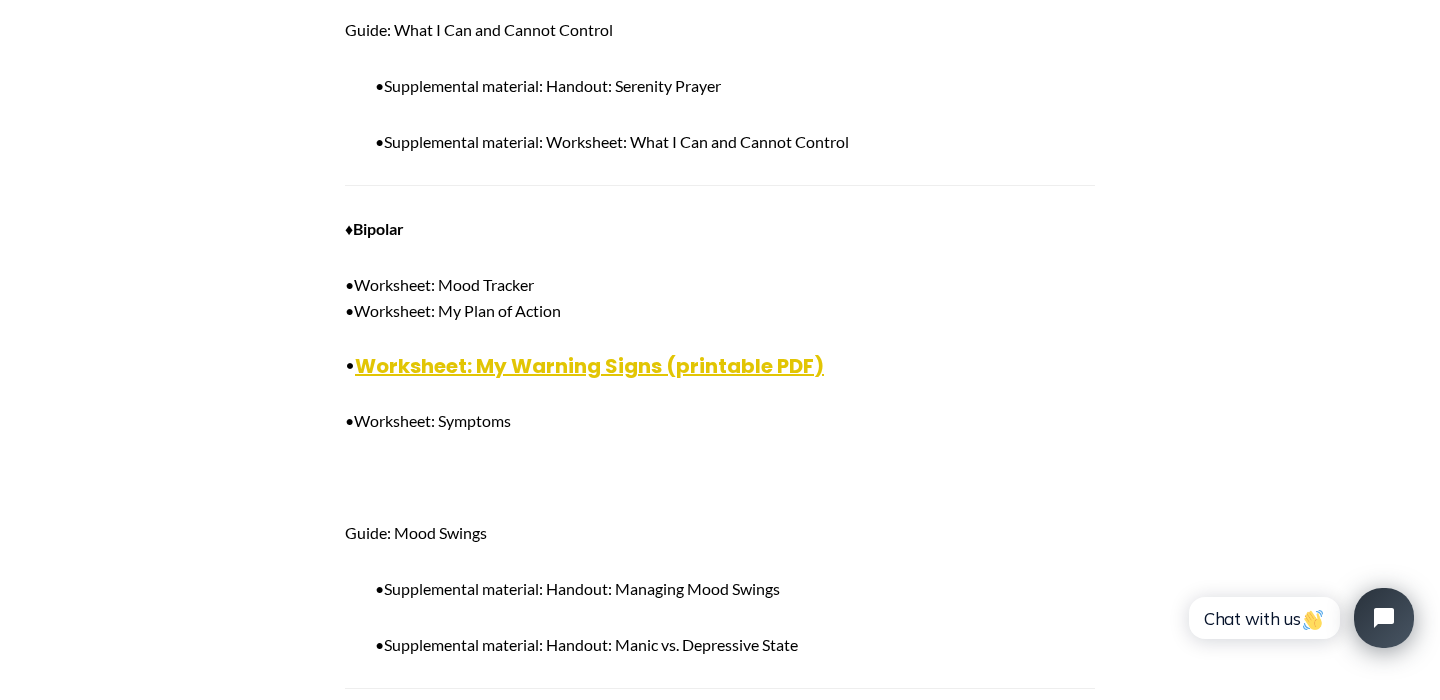 scroll, scrollTop: 6301, scrollLeft: 0, axis: vertical 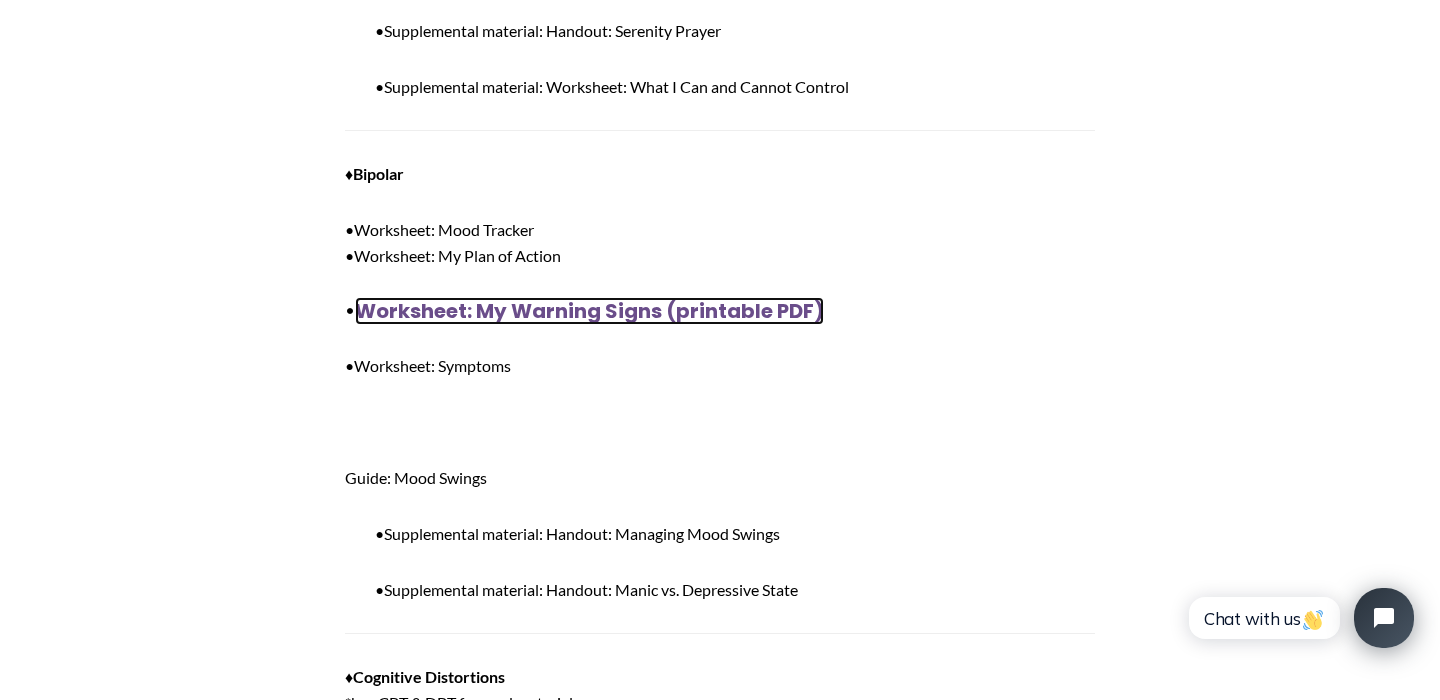 click on "Worksheet: My Warning Signs (printable PDF)" at bounding box center [589, 311] 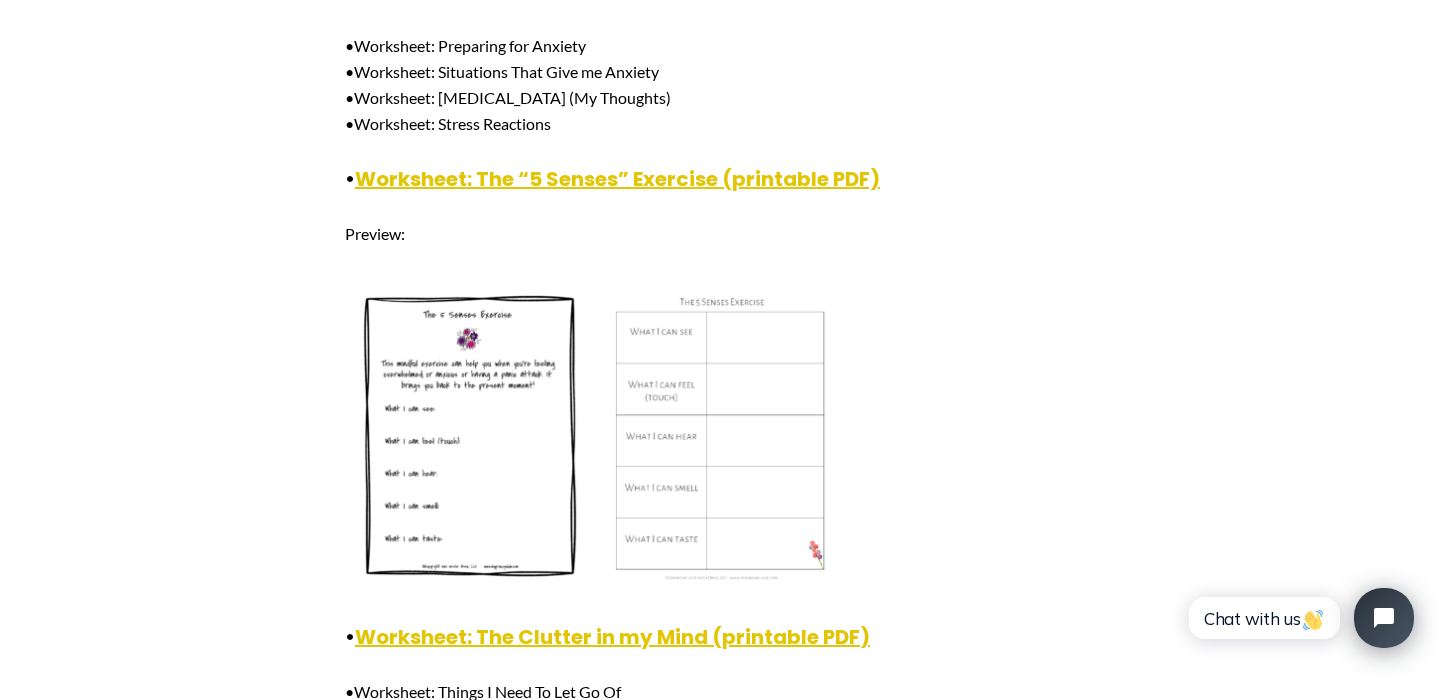 scroll, scrollTop: 4341, scrollLeft: 0, axis: vertical 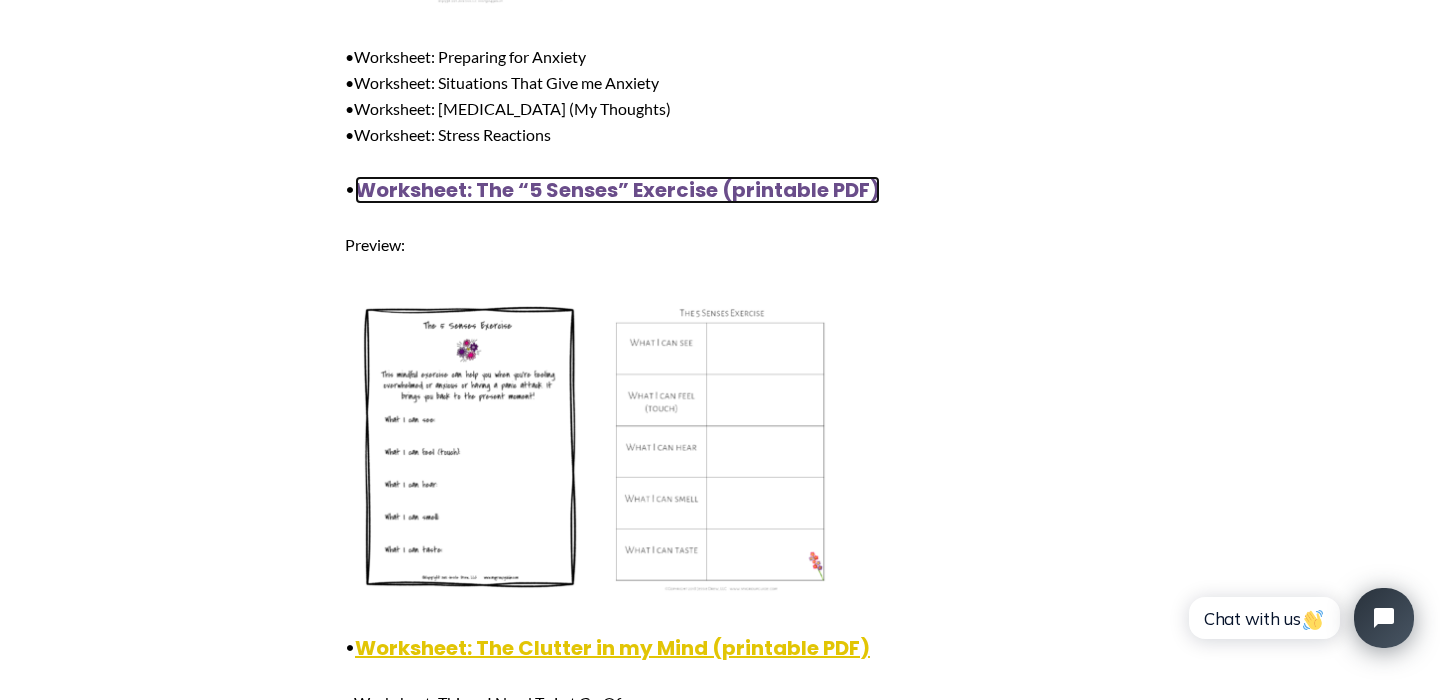 click on "Worksheet: The “5 Senses” Exercise (printable PDF)" at bounding box center (617, 190) 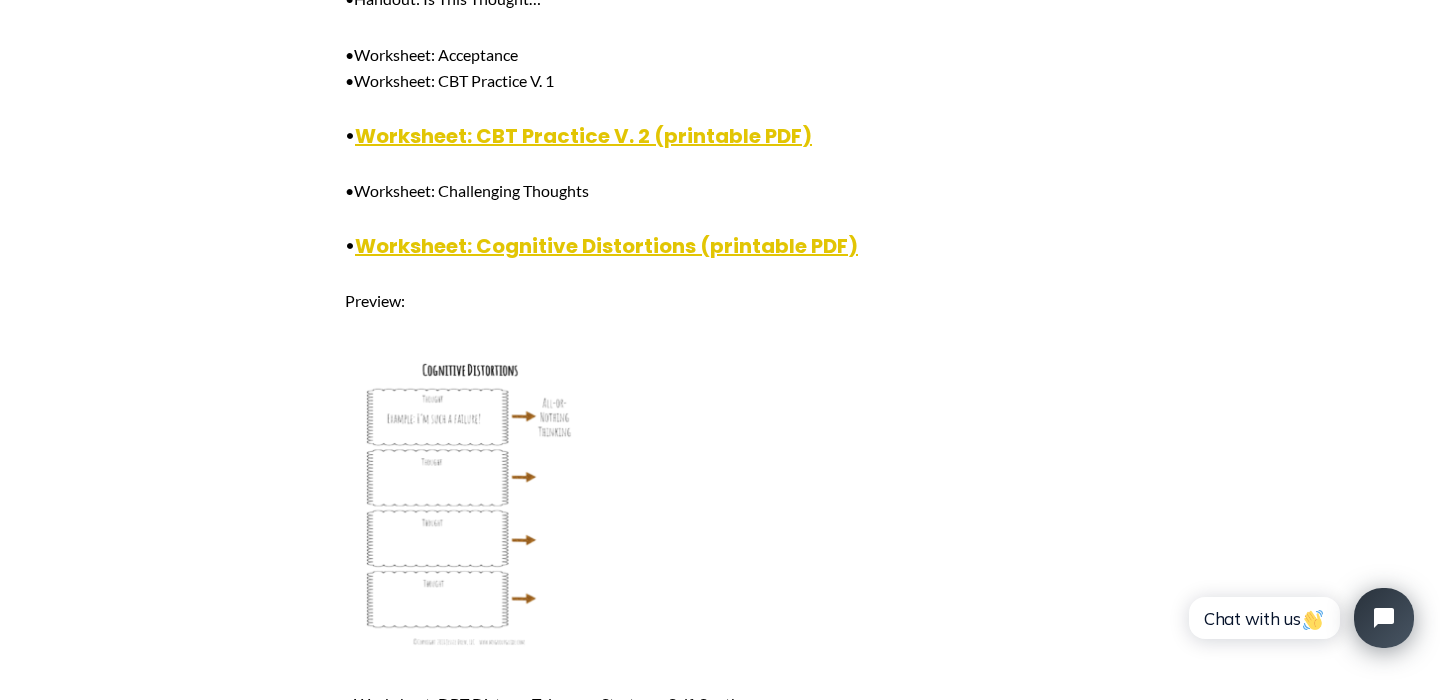 scroll, scrollTop: 7463, scrollLeft: 0, axis: vertical 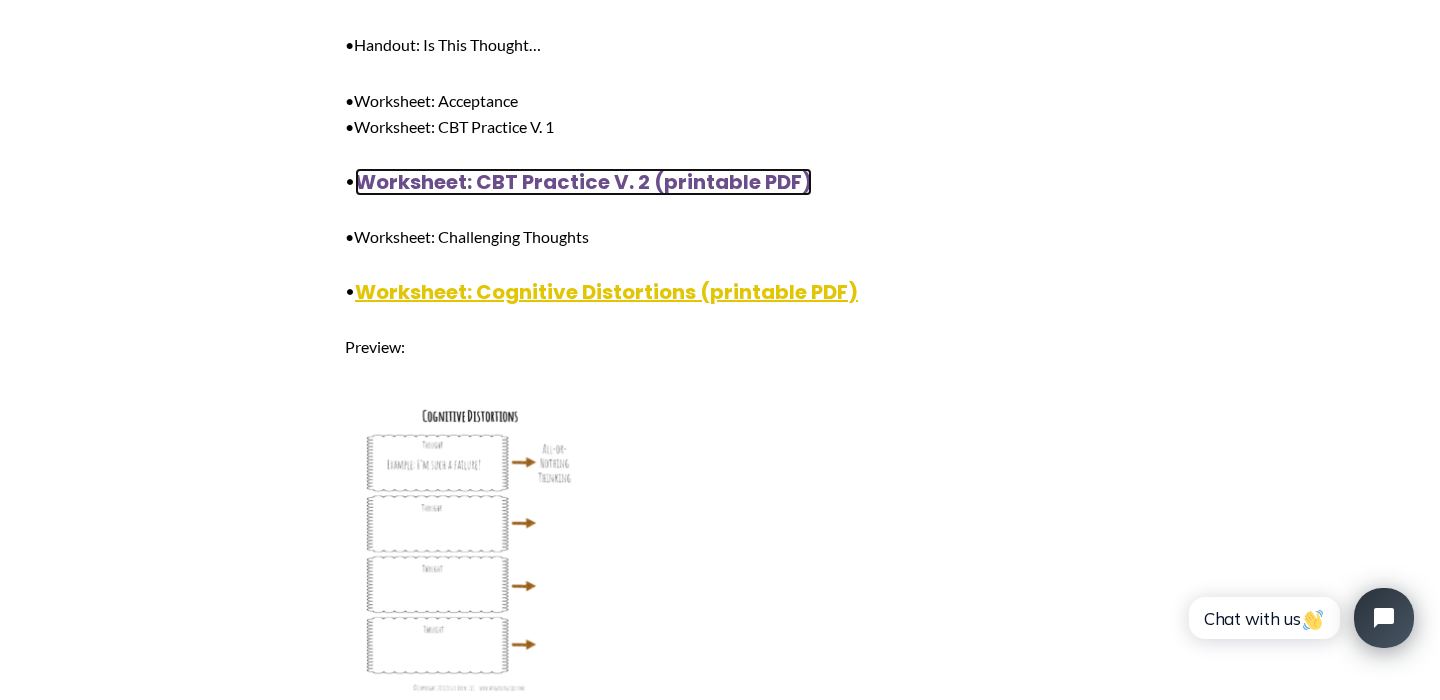 click on "Worksheet: CBT Practice V. 2 (printable PDF)" at bounding box center [583, 182] 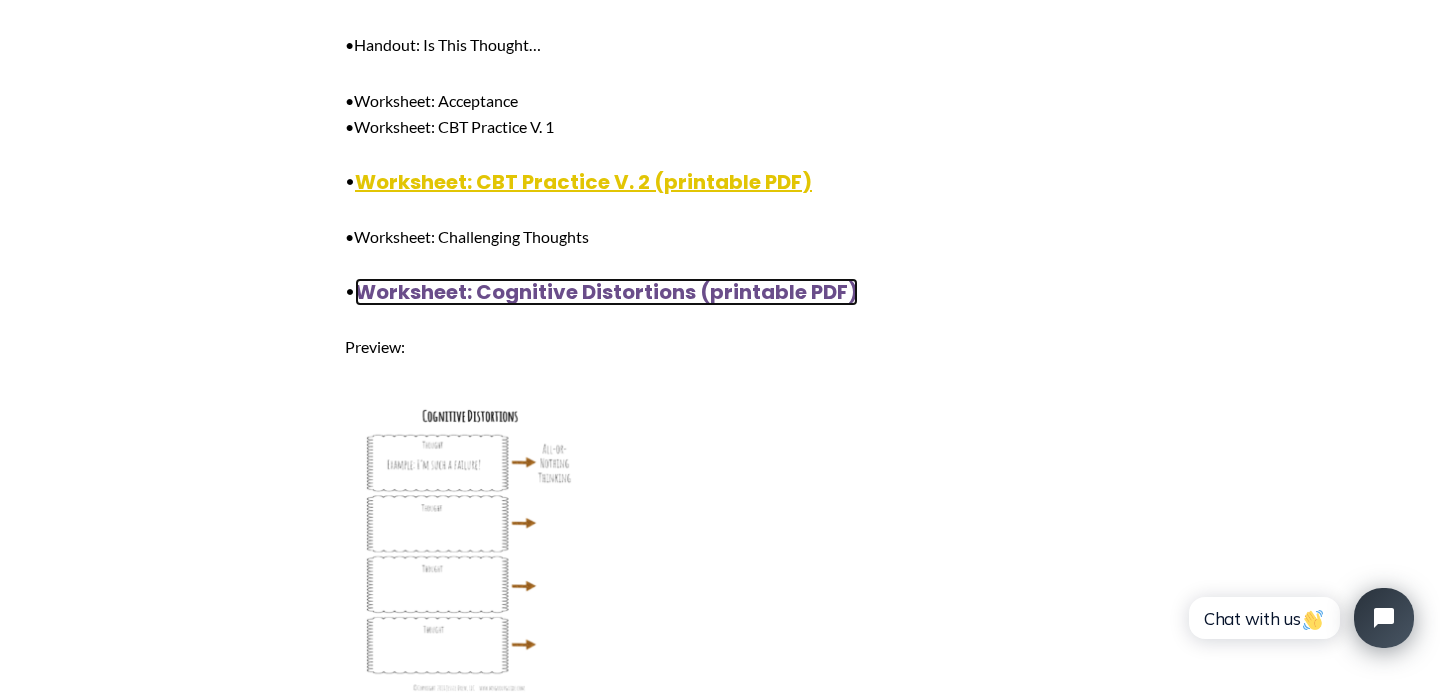 click on "Worksheet: Cognitive Distortions (printable PDF)" at bounding box center (606, 292) 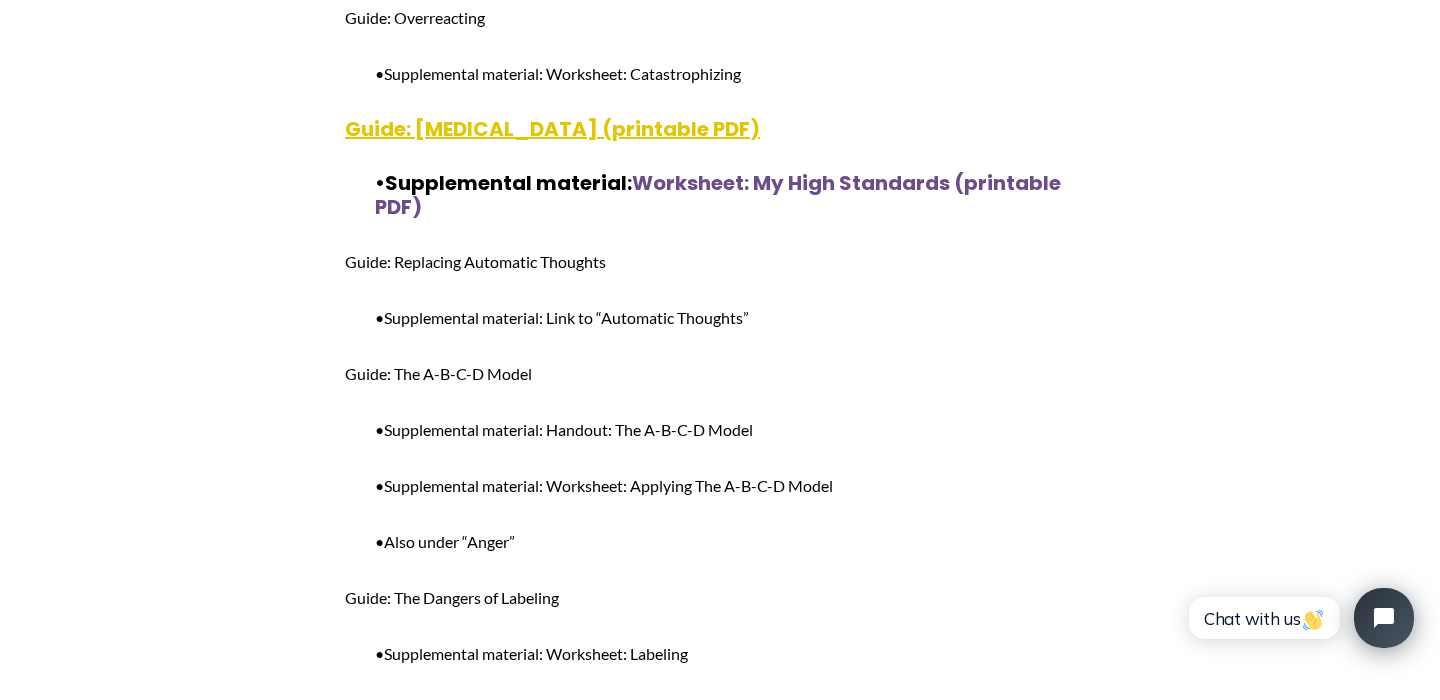 scroll, scrollTop: 9249, scrollLeft: 0, axis: vertical 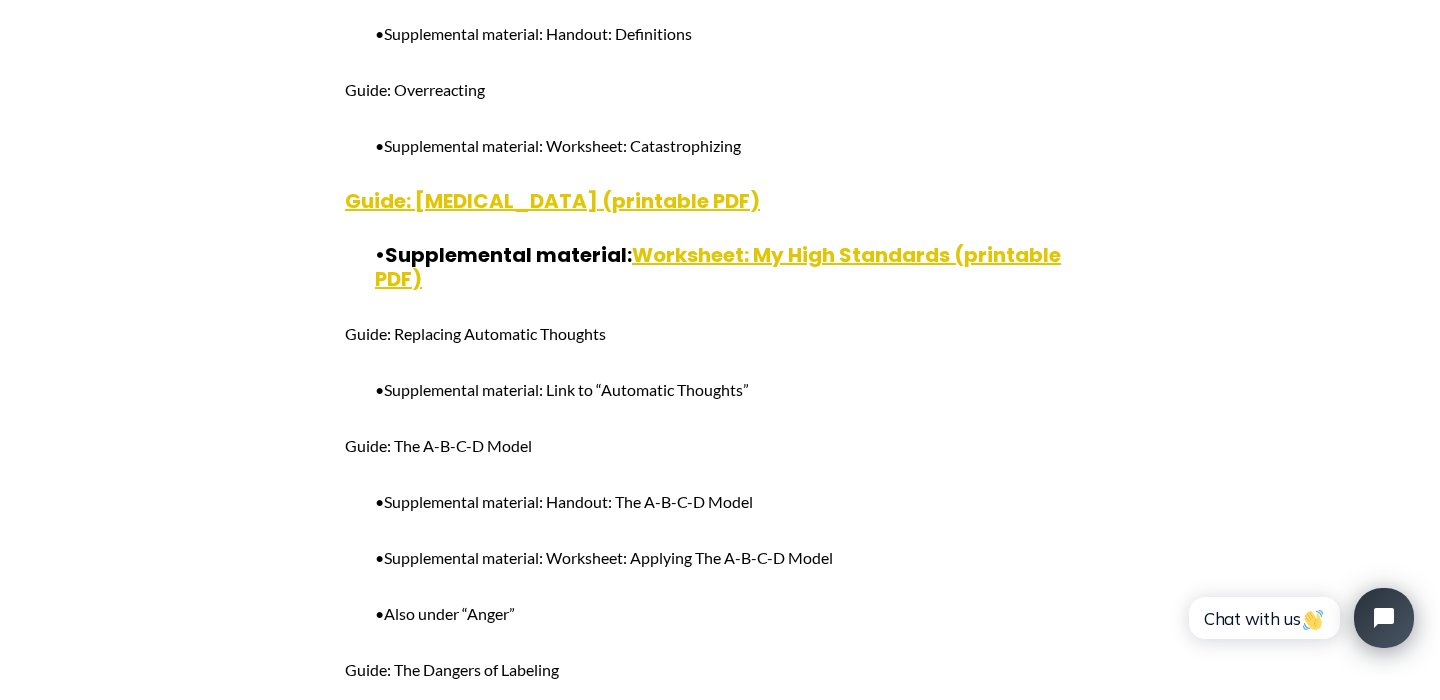 click on "To receive access to  all  of the material on this page, you must be a member.
Click here to join!
•Please email [EMAIL_ADDRESS][DOMAIN_NAME] with any questions!
For resources for children, click  here .
♦[MEDICAL_DATA]
•Handout: Signs of [MEDICAL_DATA] in Teens & Adults
•Worksheet: Distractions
• Worksheet: Situation-Difficulties-Response
♦Anger
•Task Cards: [MEDICAL_DATA]
-For adults
•Task Cards: [MEDICAL_DATA]
-For teens
•Handout: [MEDICAL_DATA] Tips
•Handout: Anger Rules
•Handout: Dealing With Another Person’s Anger
• Worksheet: Consequences (printable PDF)
Preview:
•Worksheet: Criticism
•Worksheet: External & Internal Triggers
•Worksheet: Healthy vs. Unhealthy Anger
•Worksheet: I Struggle To/With…
•Worksheet: Levels of Anger
•Worksheet: Trigger-Response V. 1
•Worksheet: Trigger-Response V. 2
Guide: Introduction to Anger
•Supplemental material: Worksheet: Anger Coping Skills" at bounding box center [720, 8888] 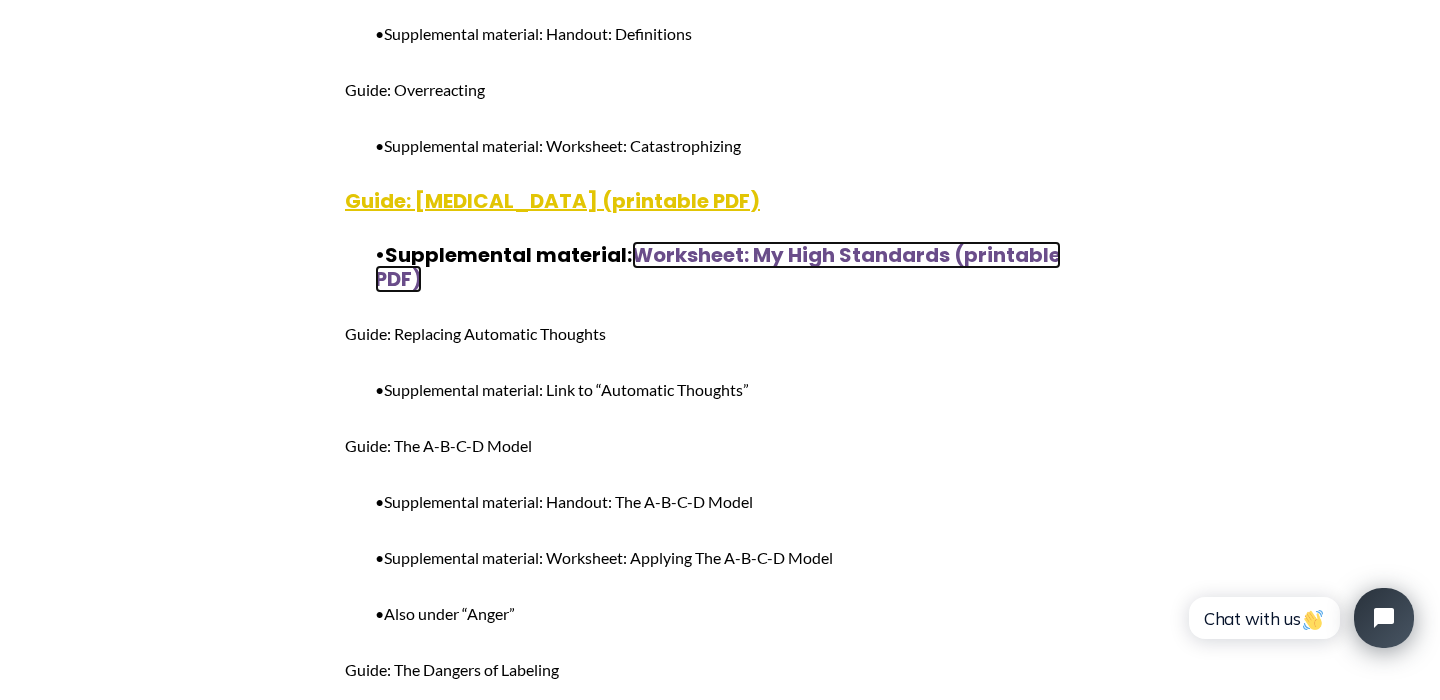 click on "Worksheet: My High Standards (printable PDF)" at bounding box center [718, 267] 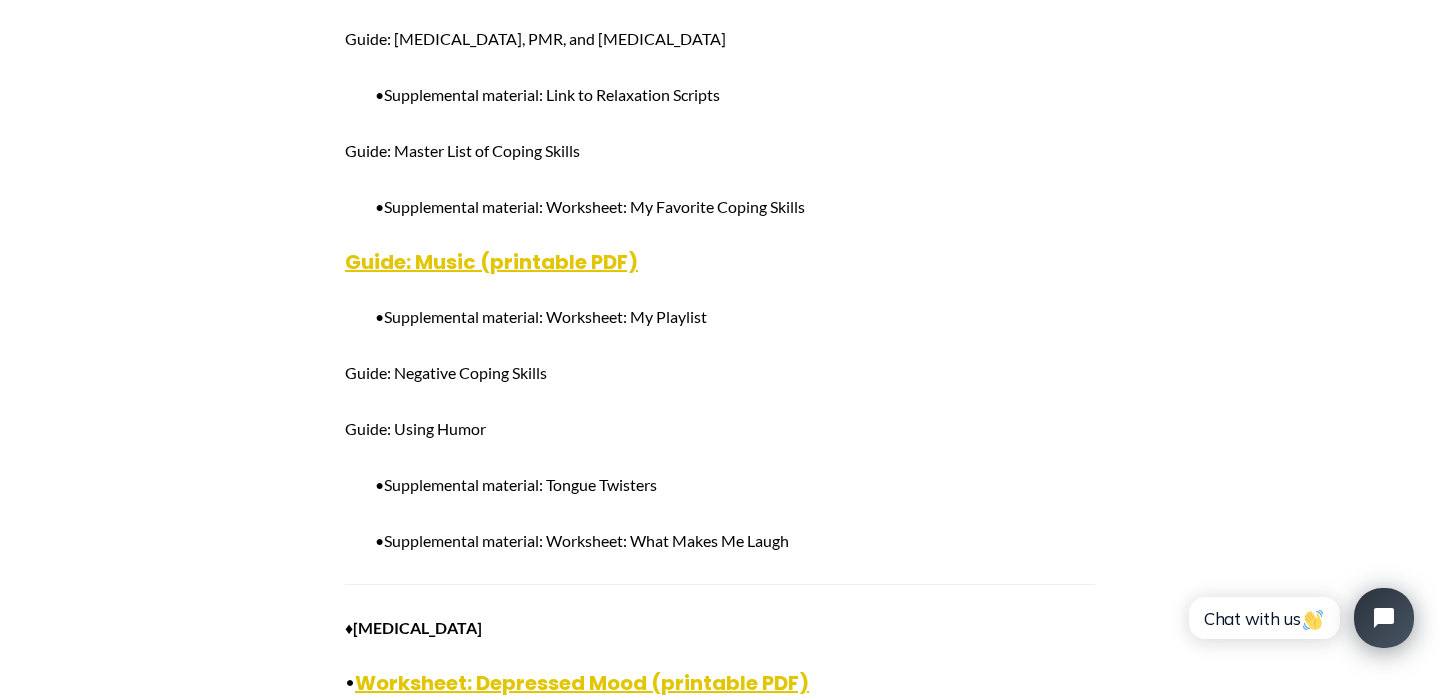 scroll, scrollTop: 14009, scrollLeft: 0, axis: vertical 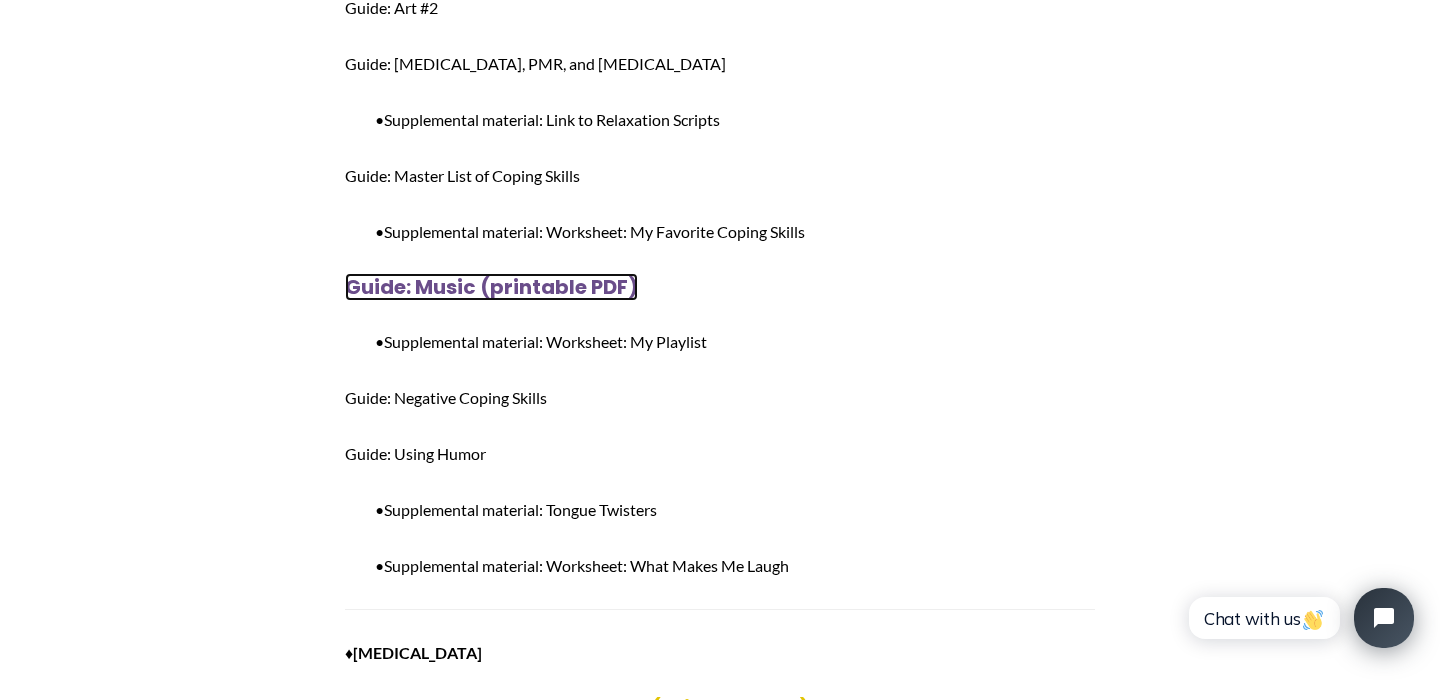 click on "Guide: Music (printable PDF)" at bounding box center (491, 287) 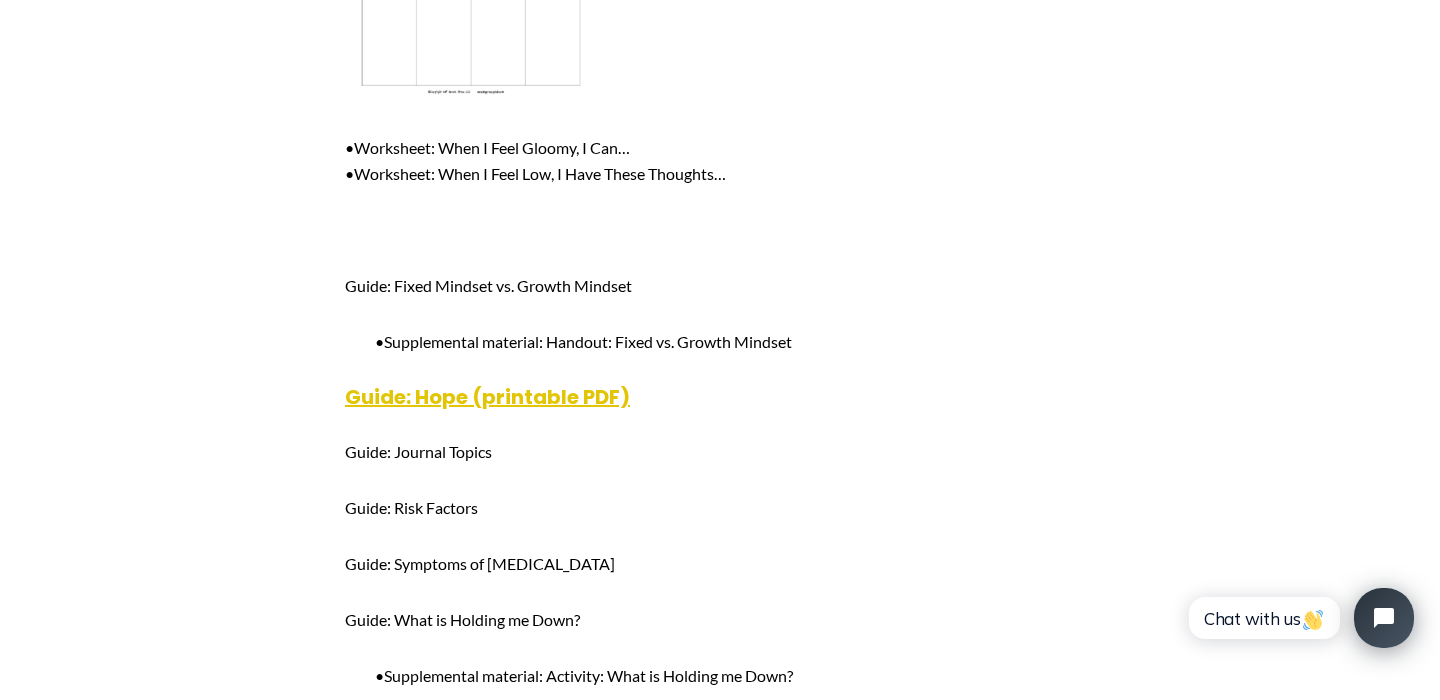 scroll, scrollTop: 15017, scrollLeft: 0, axis: vertical 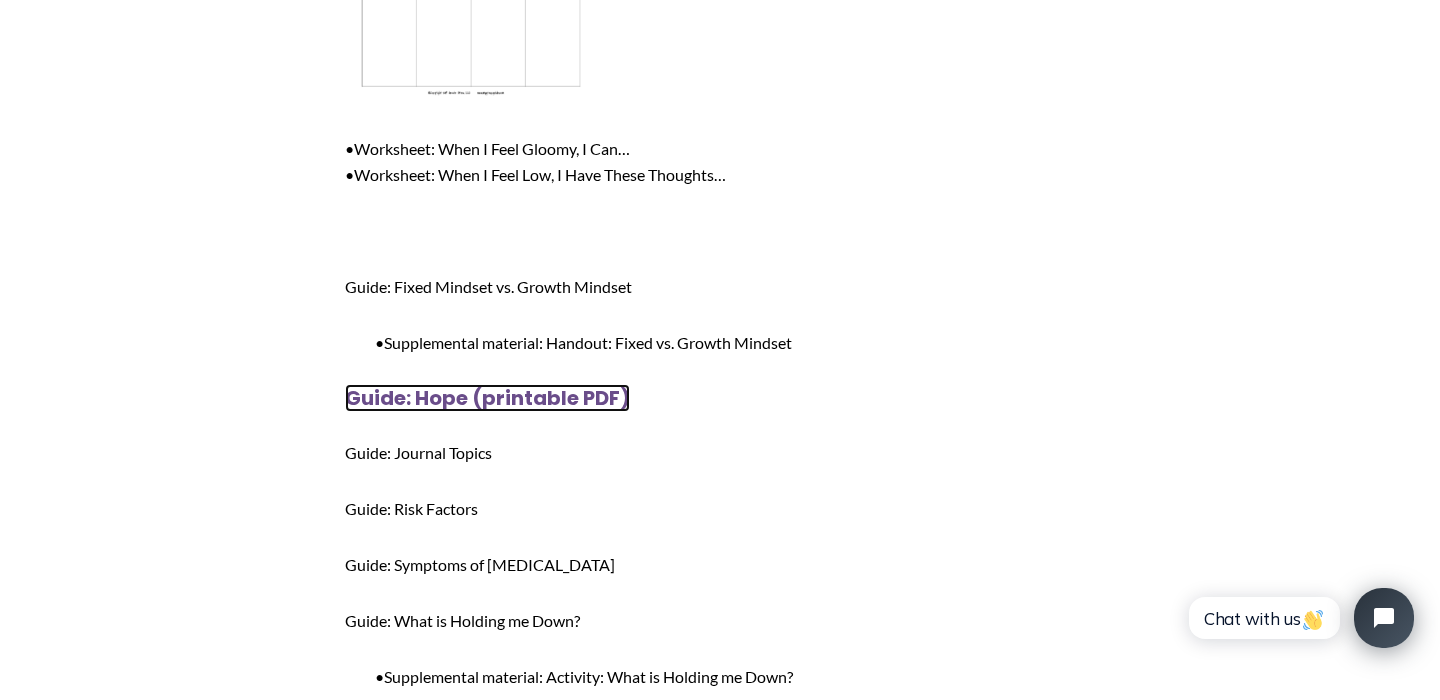click on "Guide: Hope (printable PDF)" at bounding box center (487, 398) 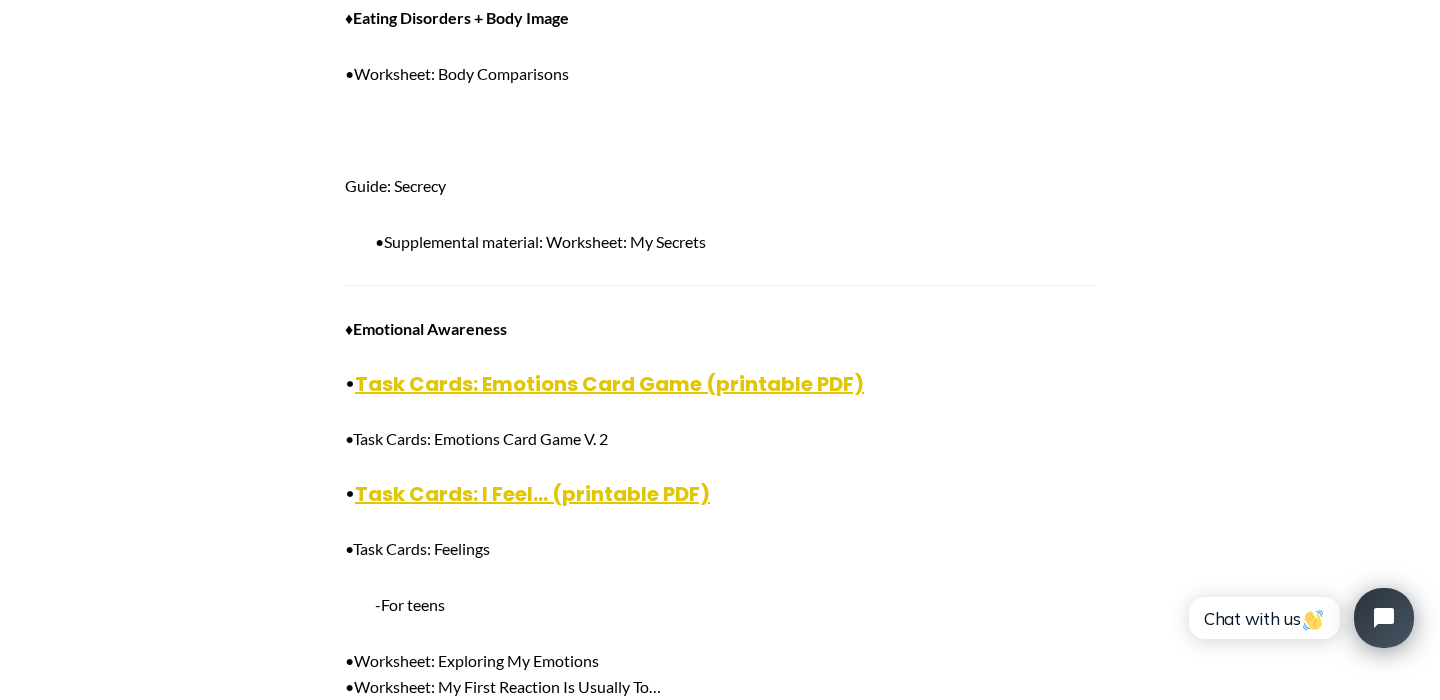scroll, scrollTop: 15843, scrollLeft: 0, axis: vertical 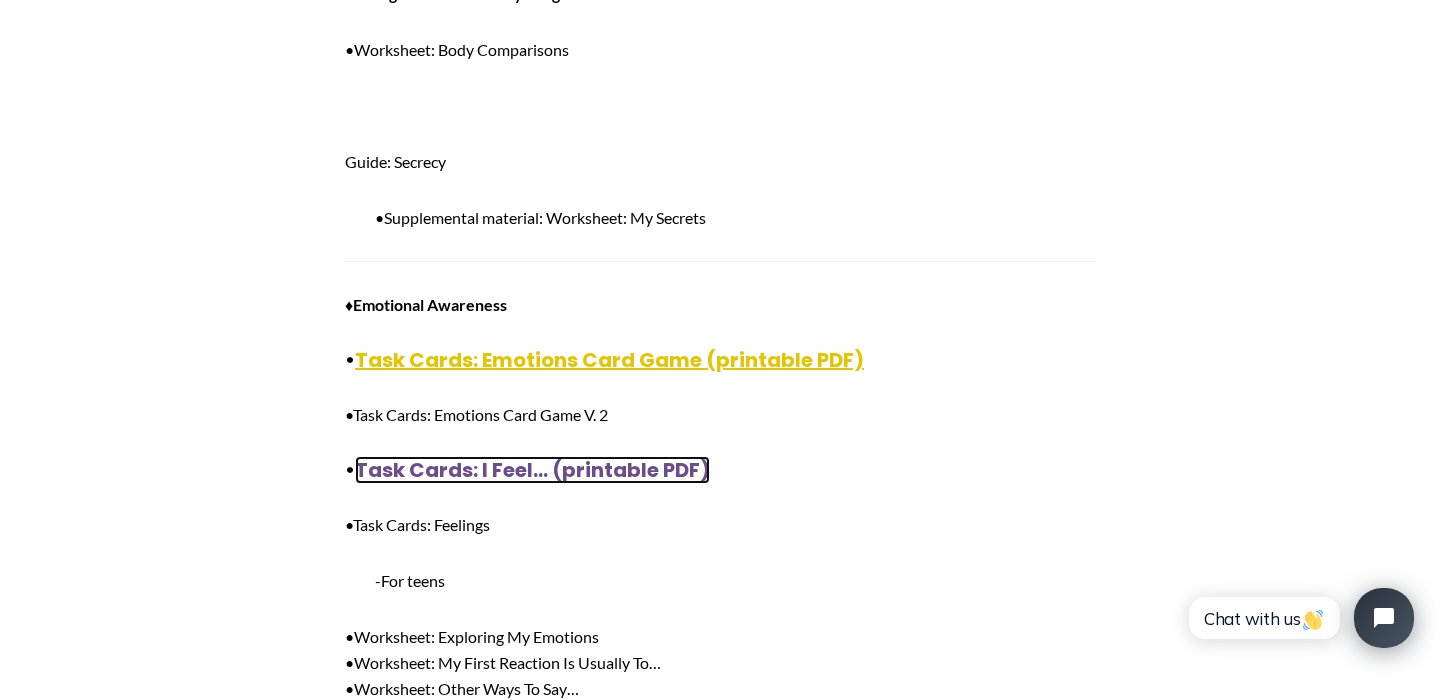 click on "Task Cards: I Feel… (printable PDF)" at bounding box center (532, 470) 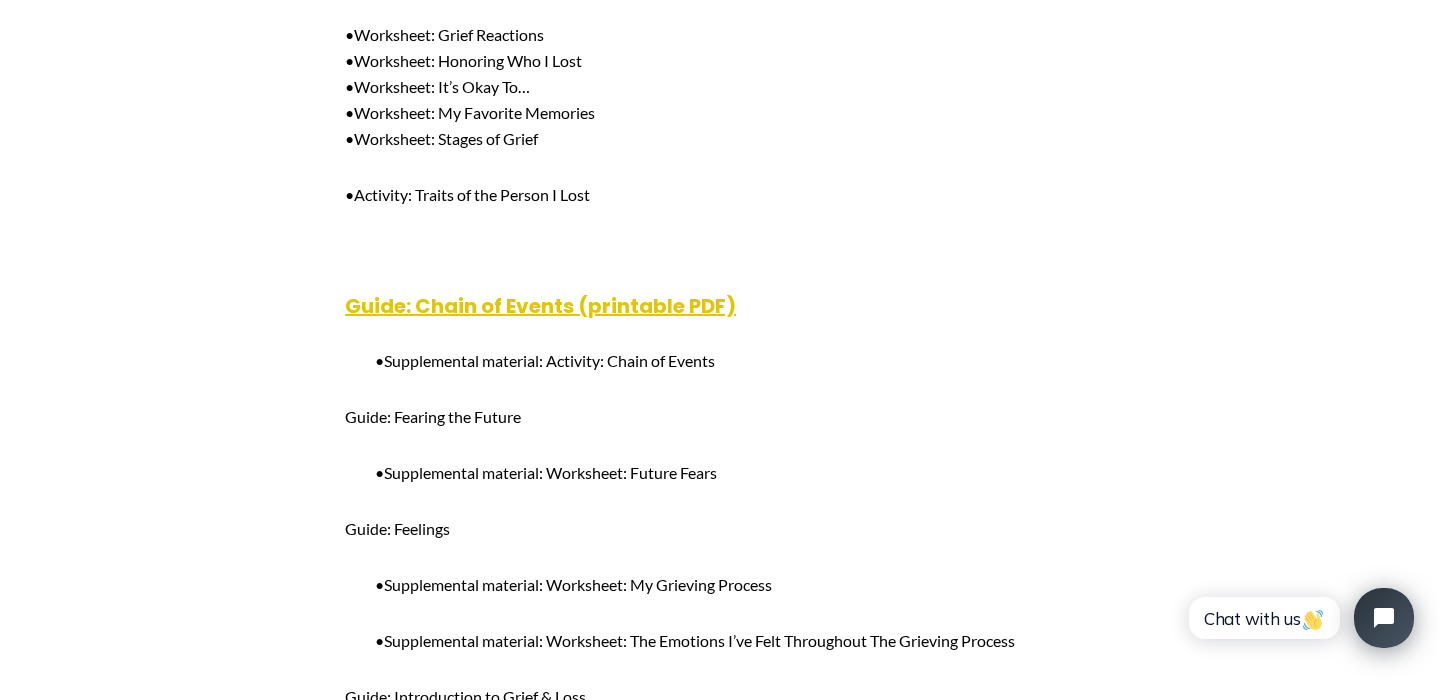 scroll, scrollTop: 18423, scrollLeft: 0, axis: vertical 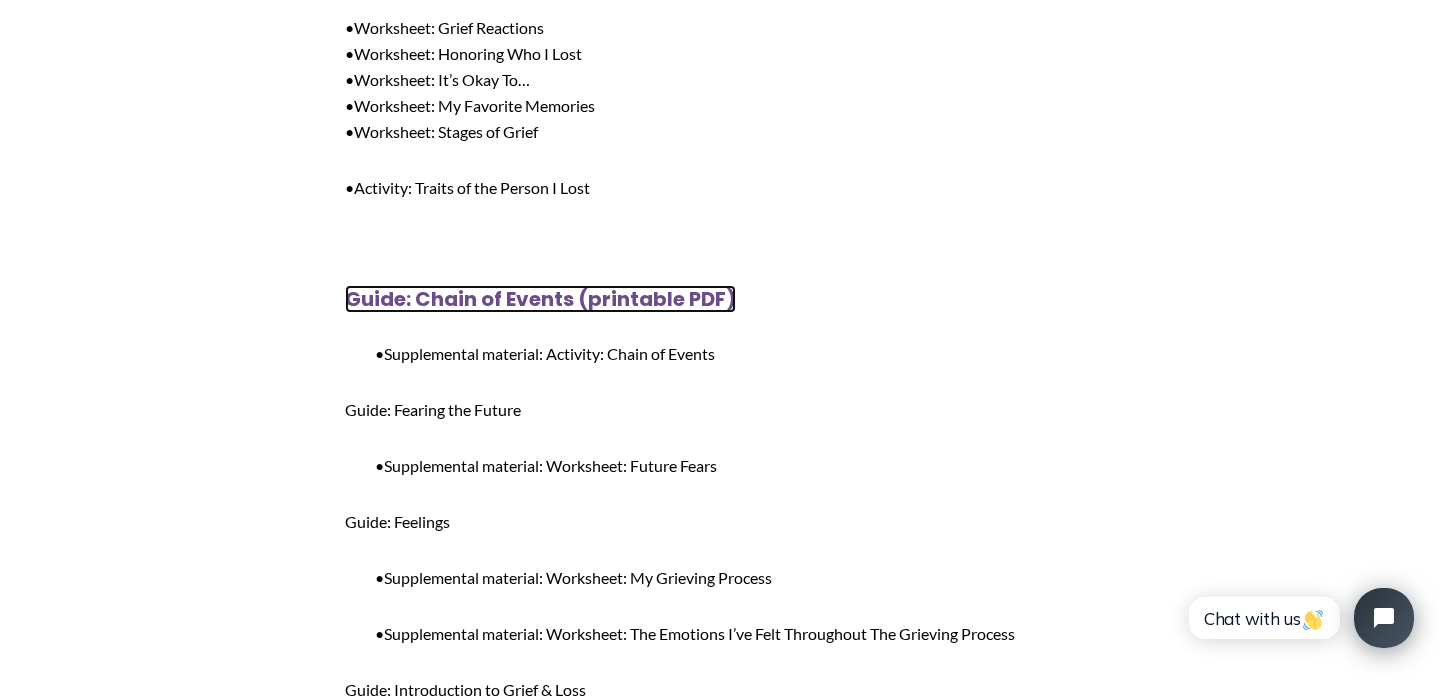 click on "Guide: Chain of Events (printable PDF)" at bounding box center (540, 299) 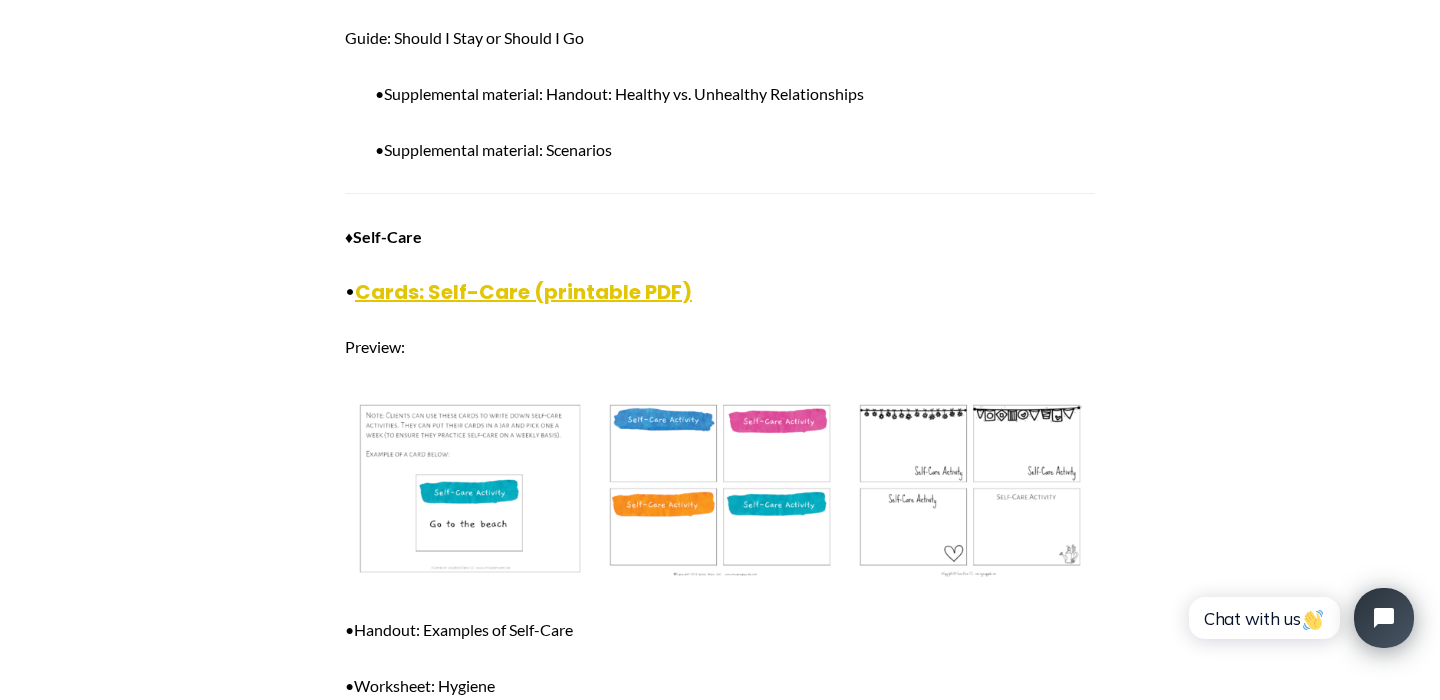 scroll, scrollTop: 22892, scrollLeft: 0, axis: vertical 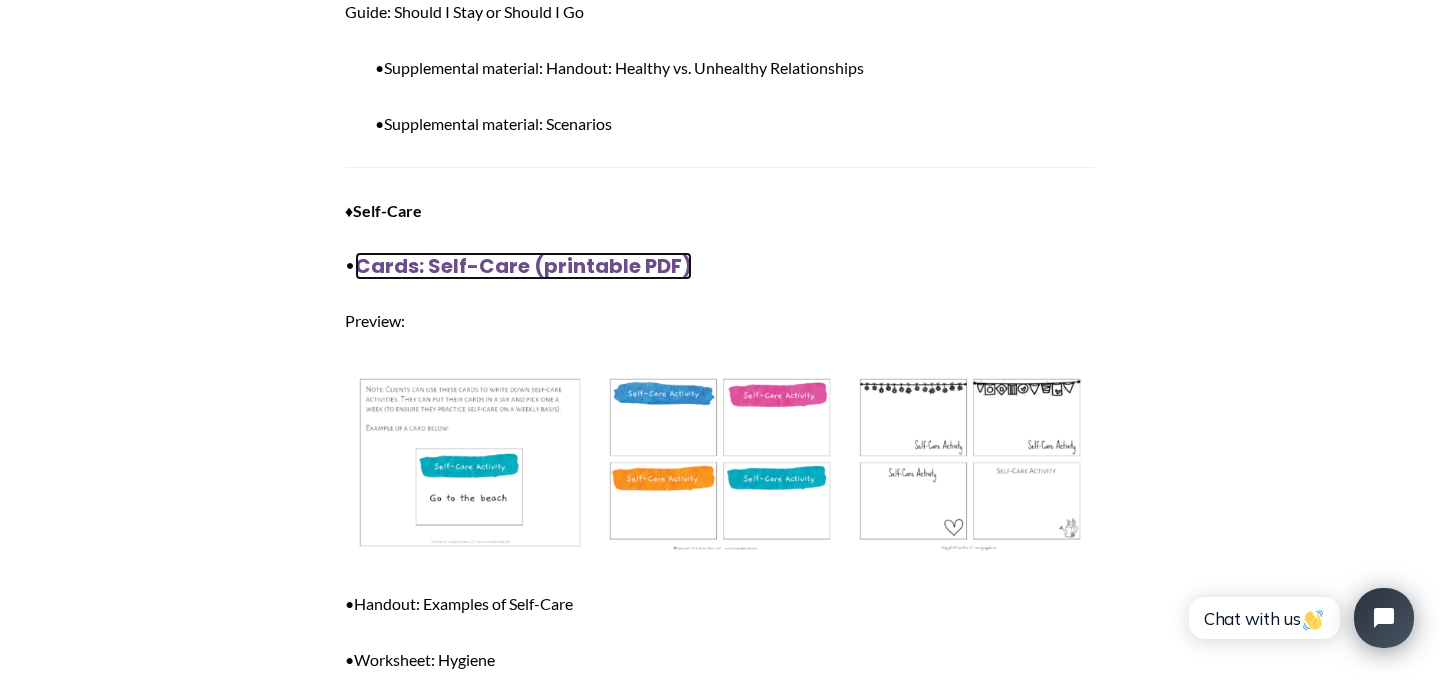 click on "Cards: Self-Care (printable PDF)" at bounding box center [523, 266] 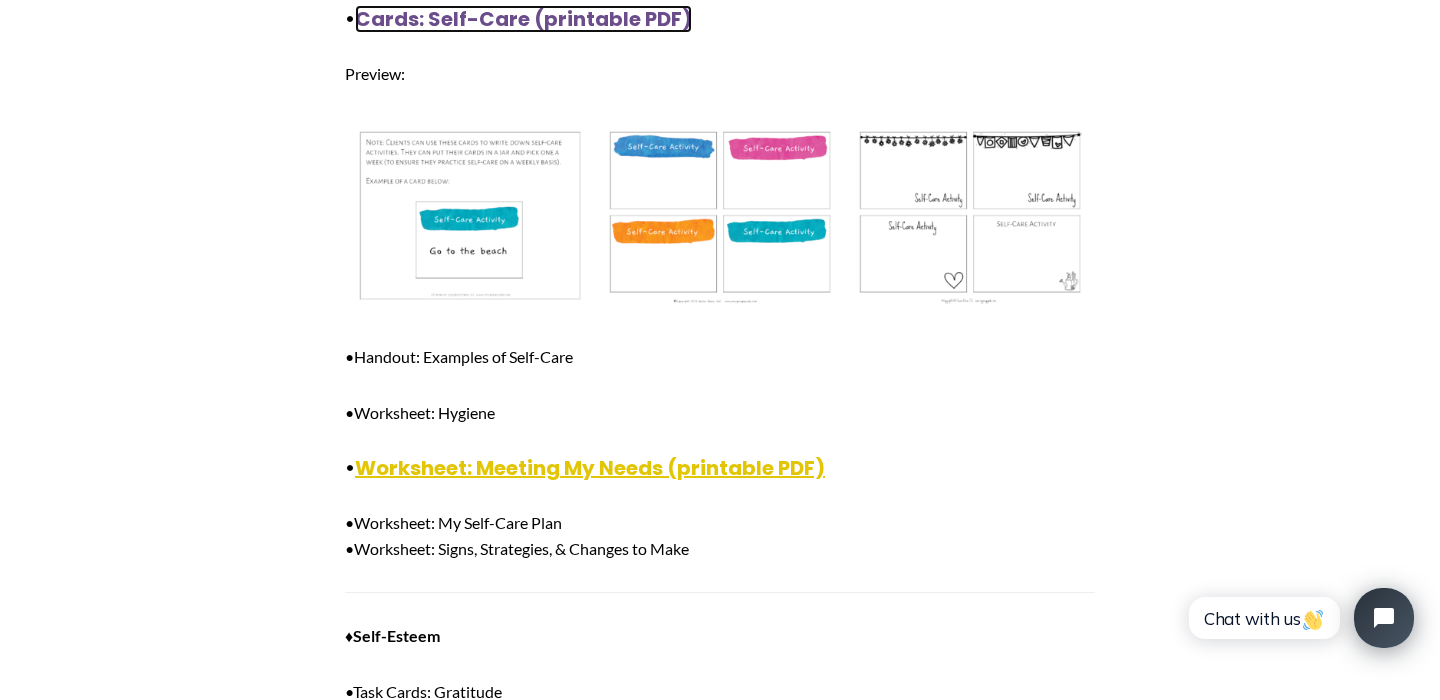 scroll, scrollTop: 23141, scrollLeft: 0, axis: vertical 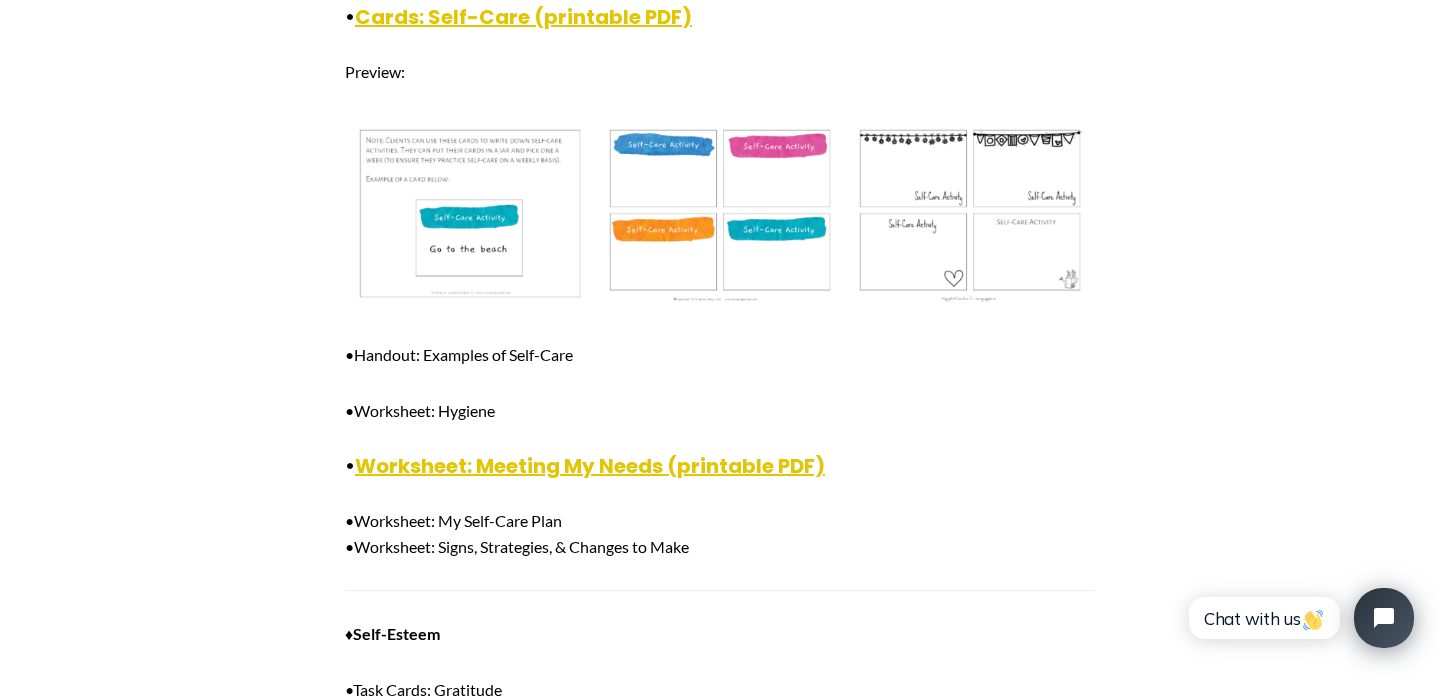 click on "•Handout: Examples of Self-Care" at bounding box center [459, 354] 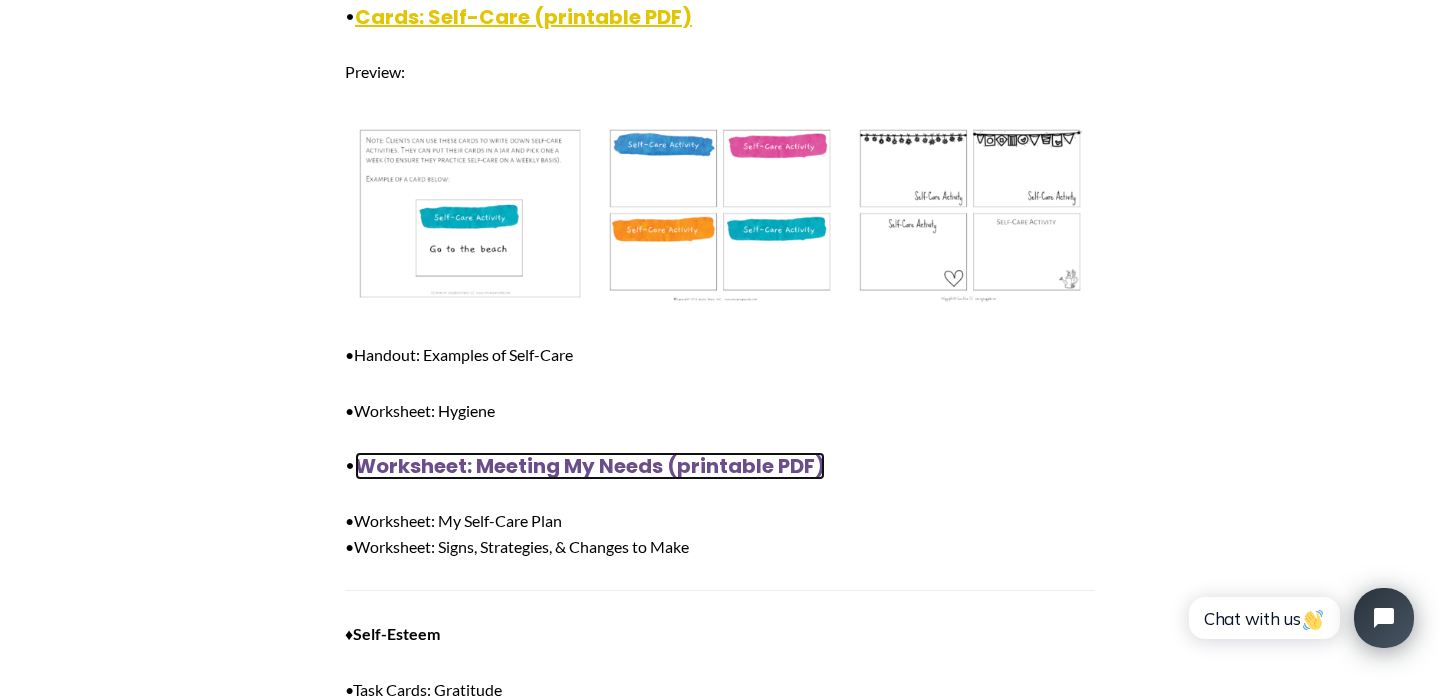 click on "Worksheet: Meeting My Needs (printable PDF)" at bounding box center (590, 466) 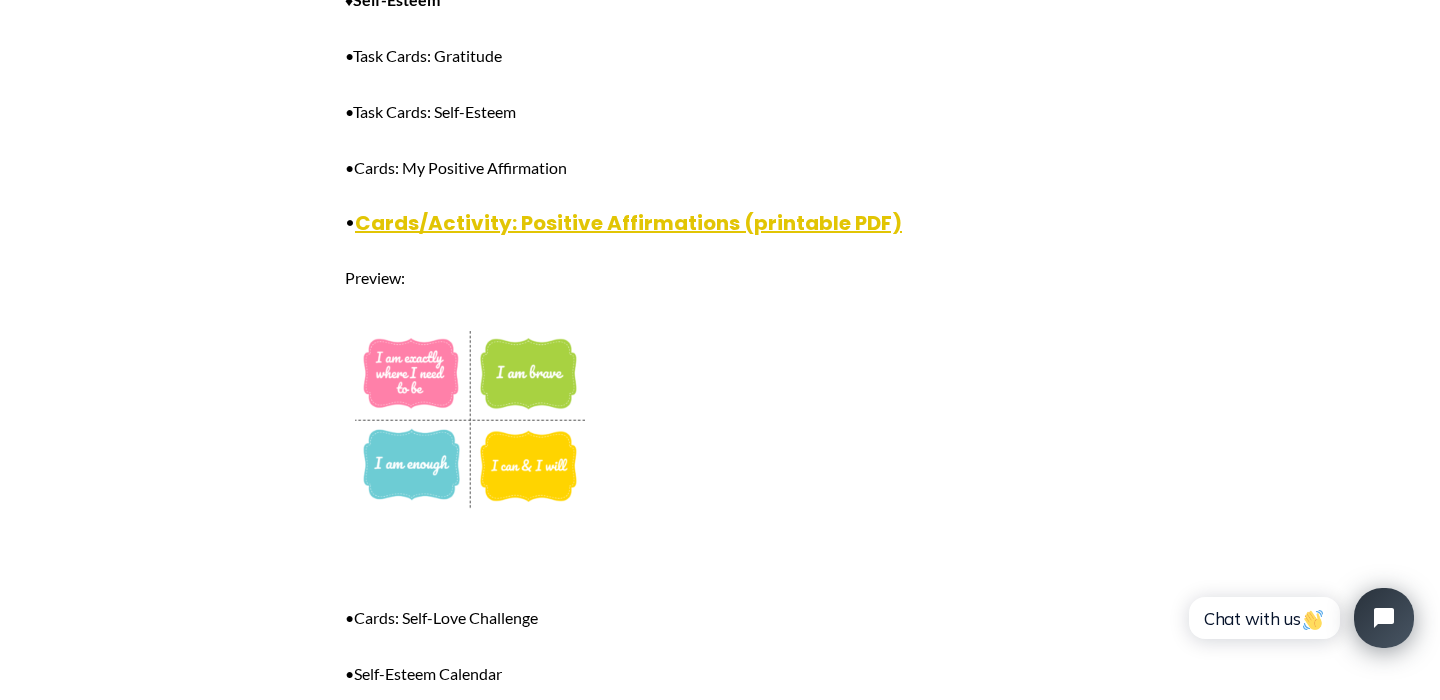 scroll, scrollTop: 23768, scrollLeft: 0, axis: vertical 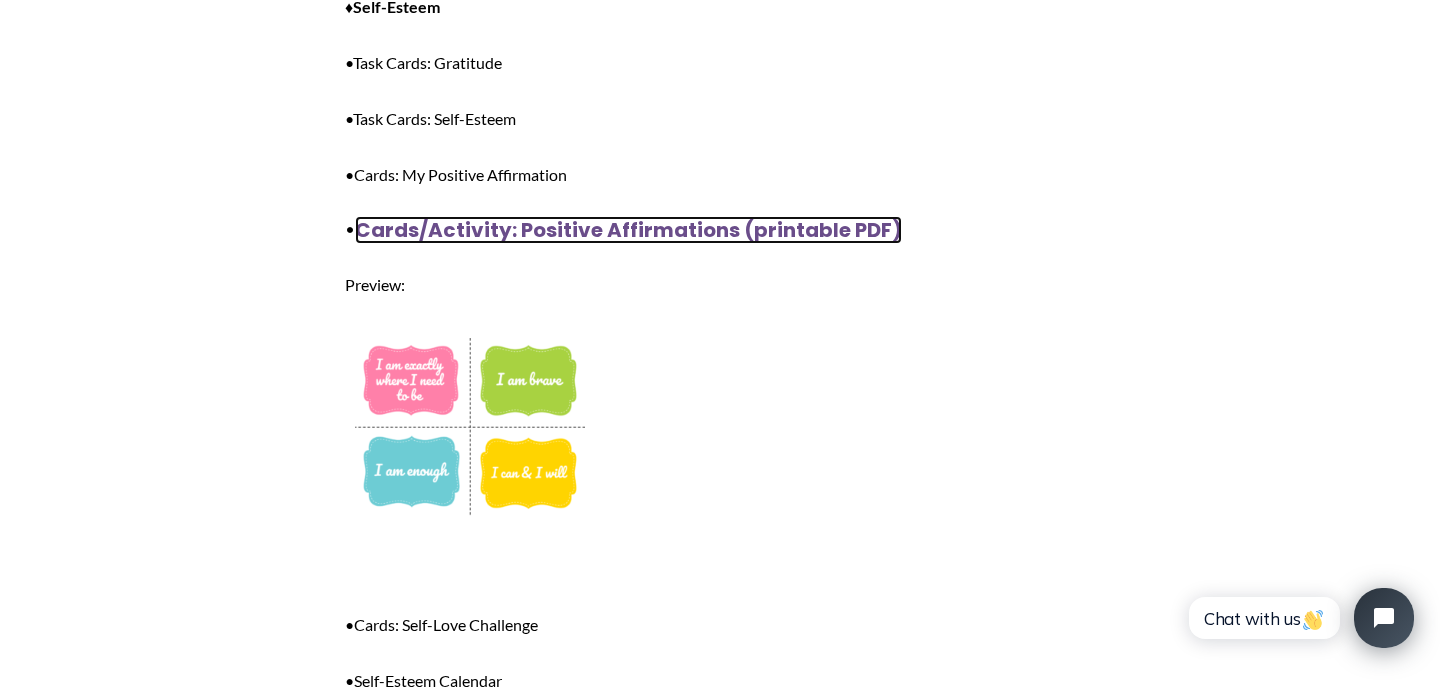 click on "Cards/Activity: Positive Affirmations (printable PDF)" at bounding box center [628, 230] 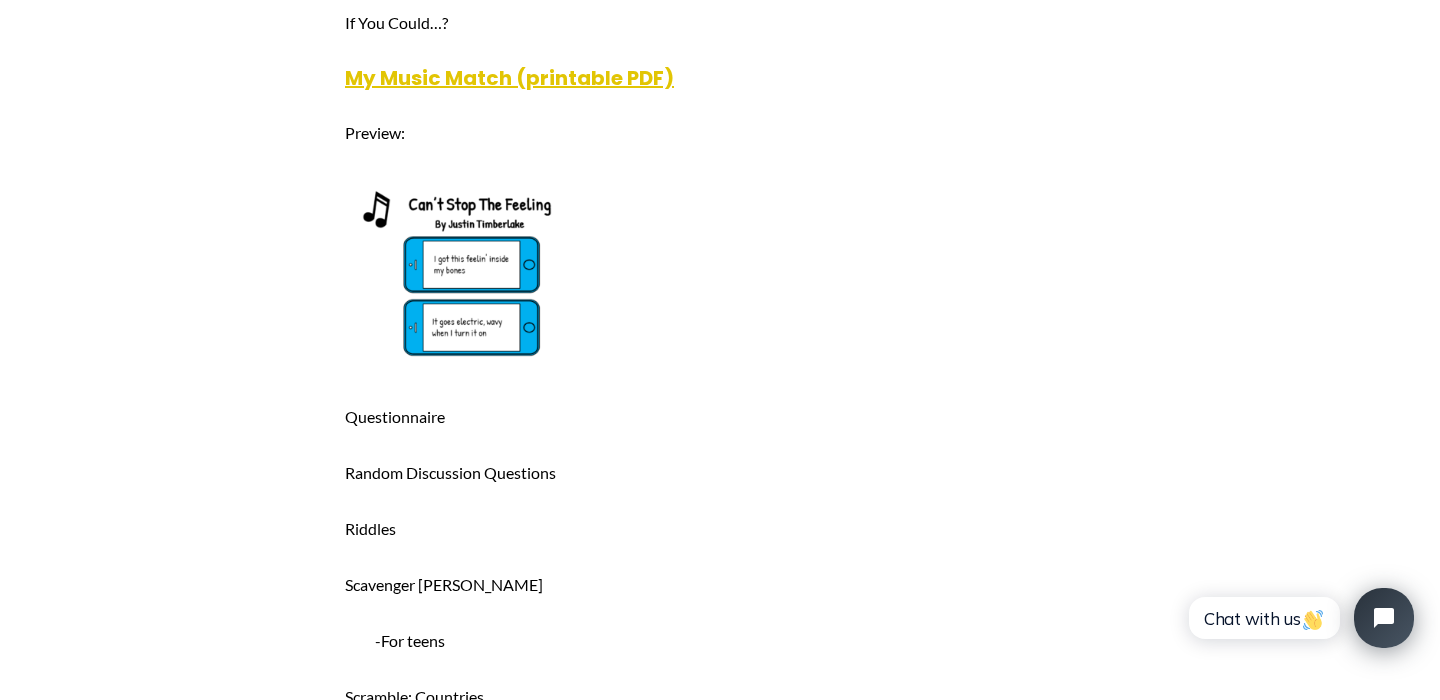 scroll, scrollTop: 33645, scrollLeft: 0, axis: vertical 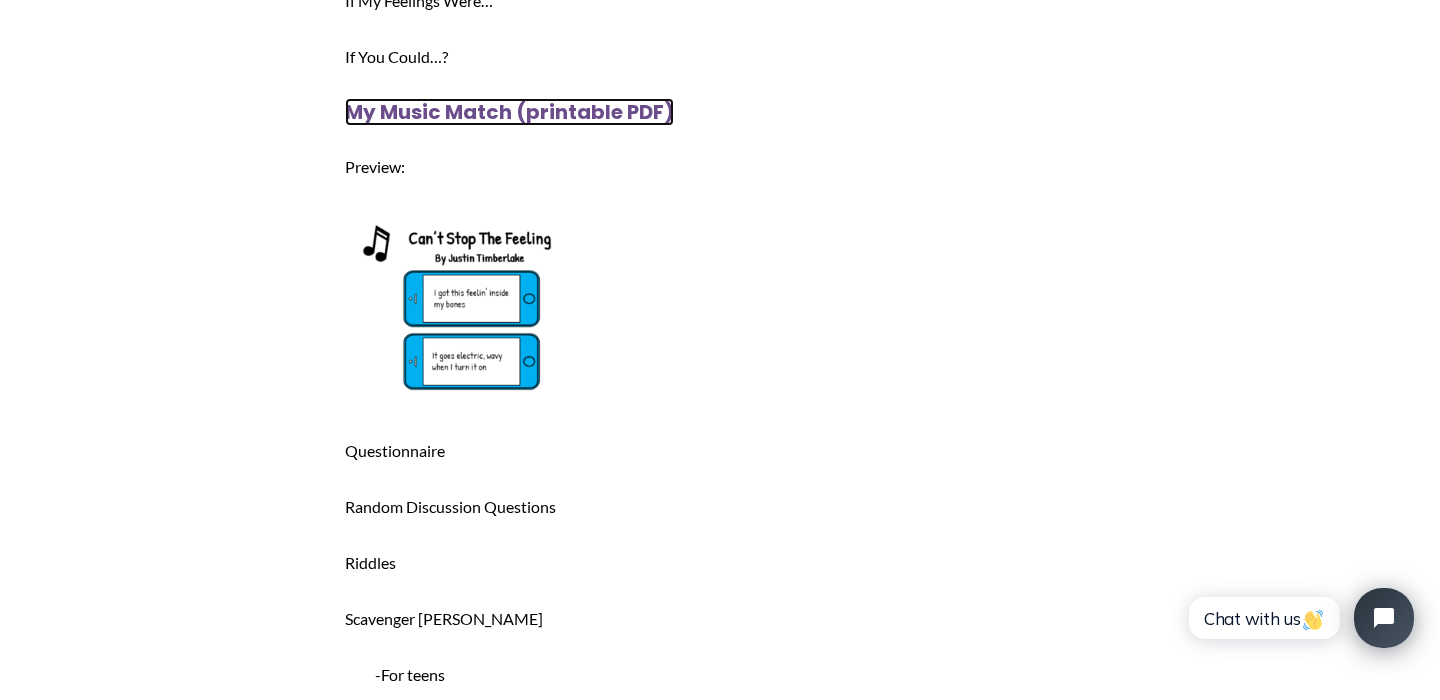 click on "My Music Match (printable PDF)" at bounding box center (509, 112) 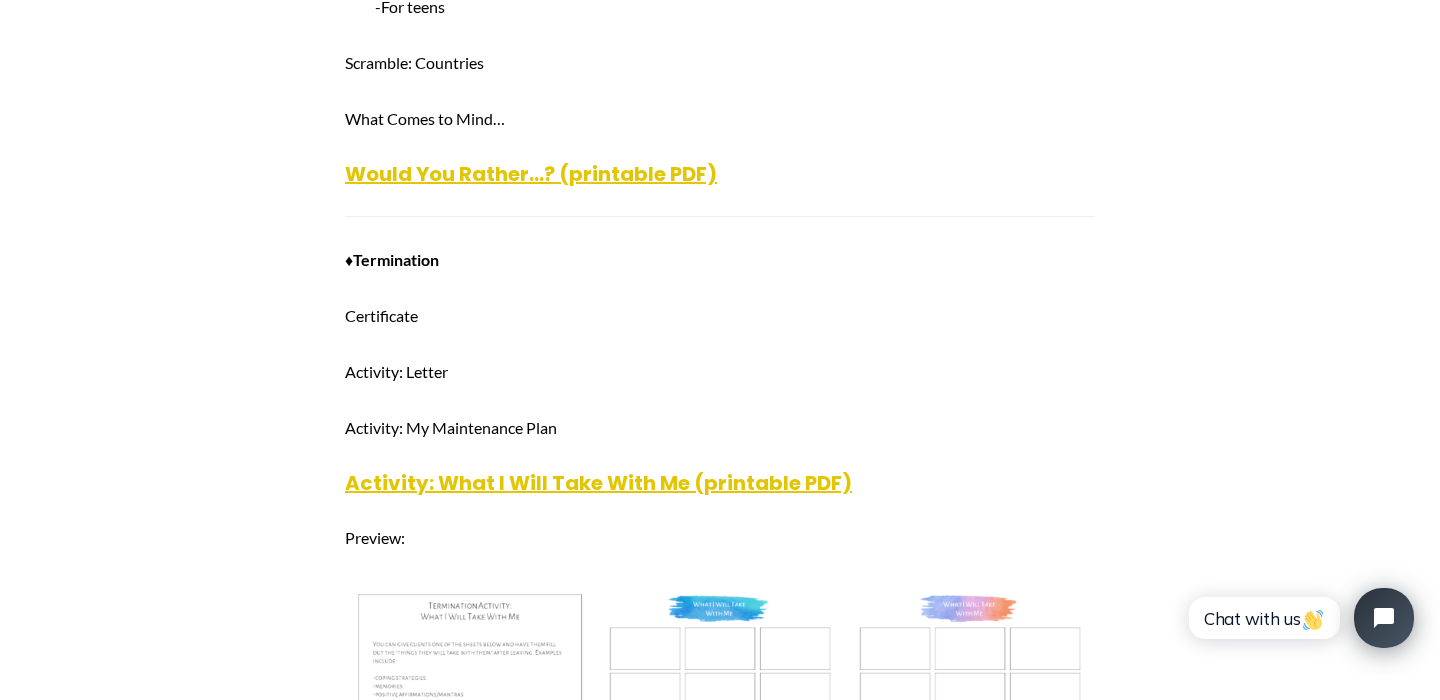 scroll, scrollTop: 34314, scrollLeft: 0, axis: vertical 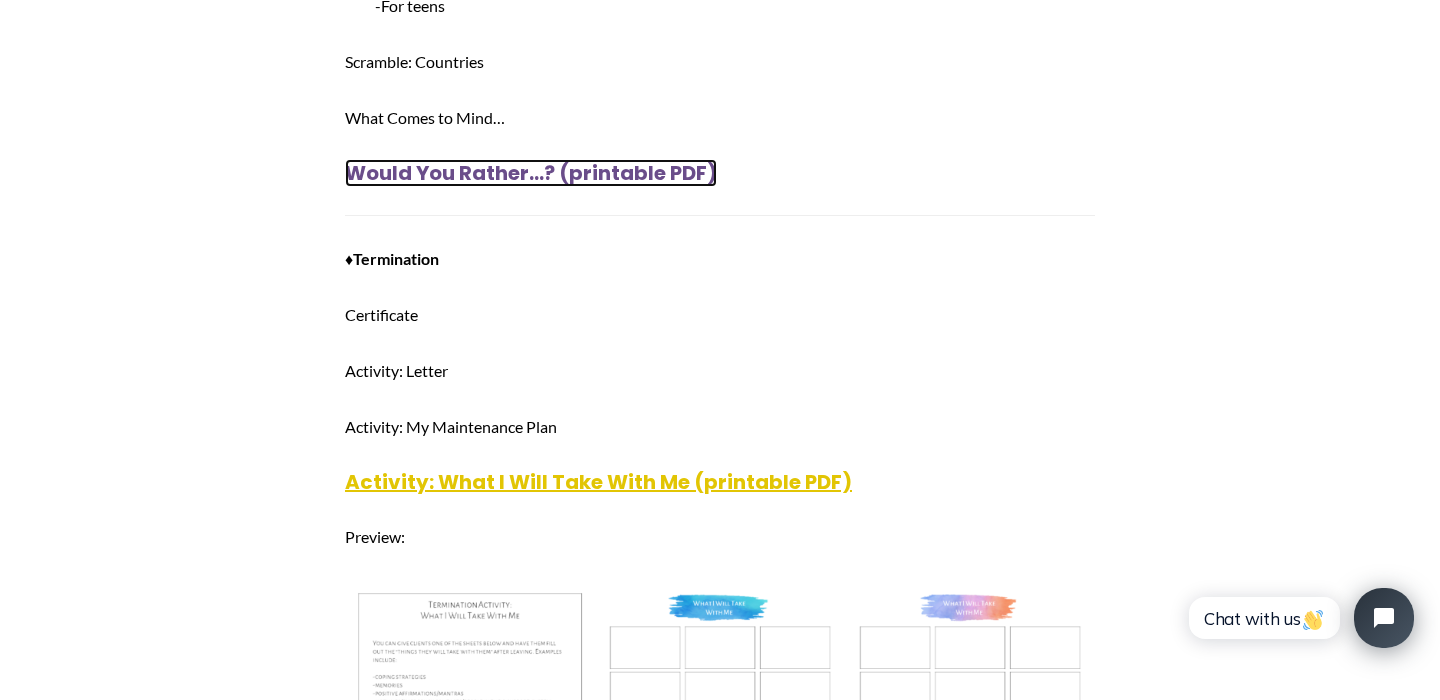 click on "Would You Rather…? (printable PDF)" at bounding box center [531, 173] 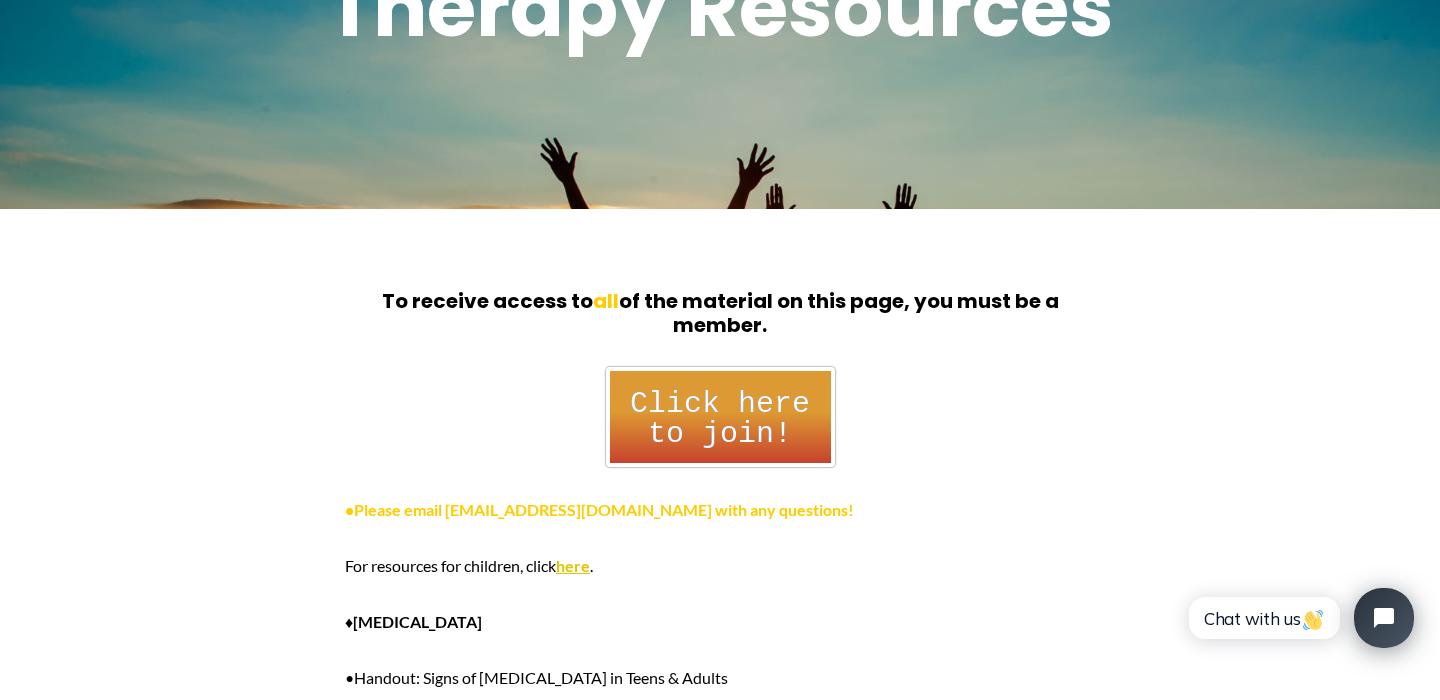scroll, scrollTop: 304, scrollLeft: 0, axis: vertical 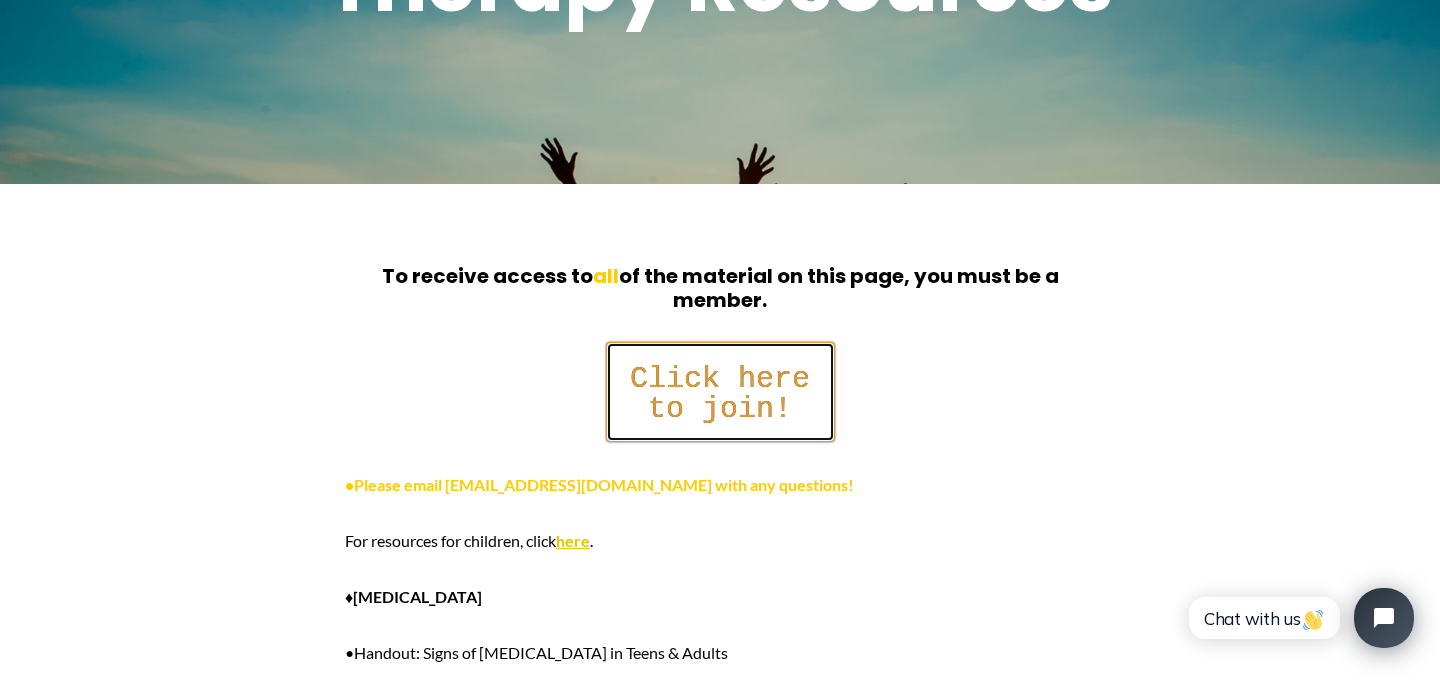 click on "Click here to join!" at bounding box center (720, 385) 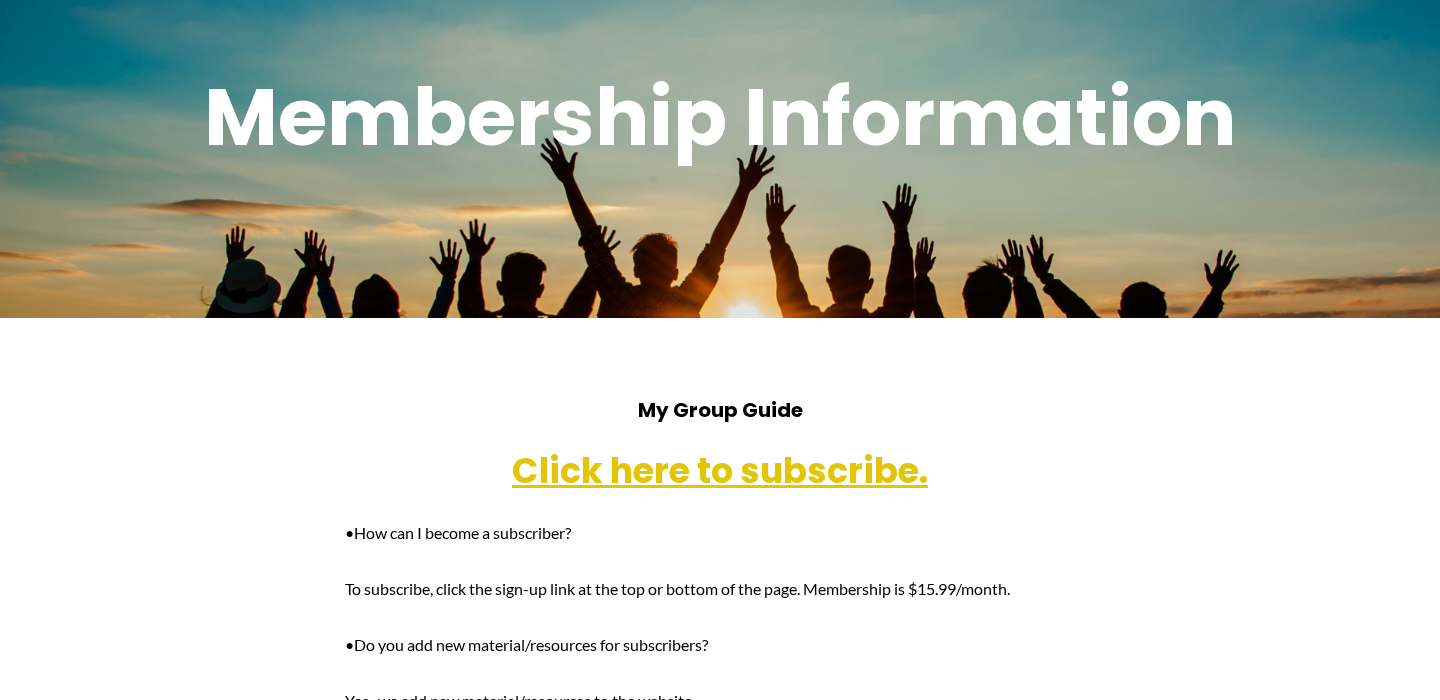 scroll, scrollTop: 294, scrollLeft: 0, axis: vertical 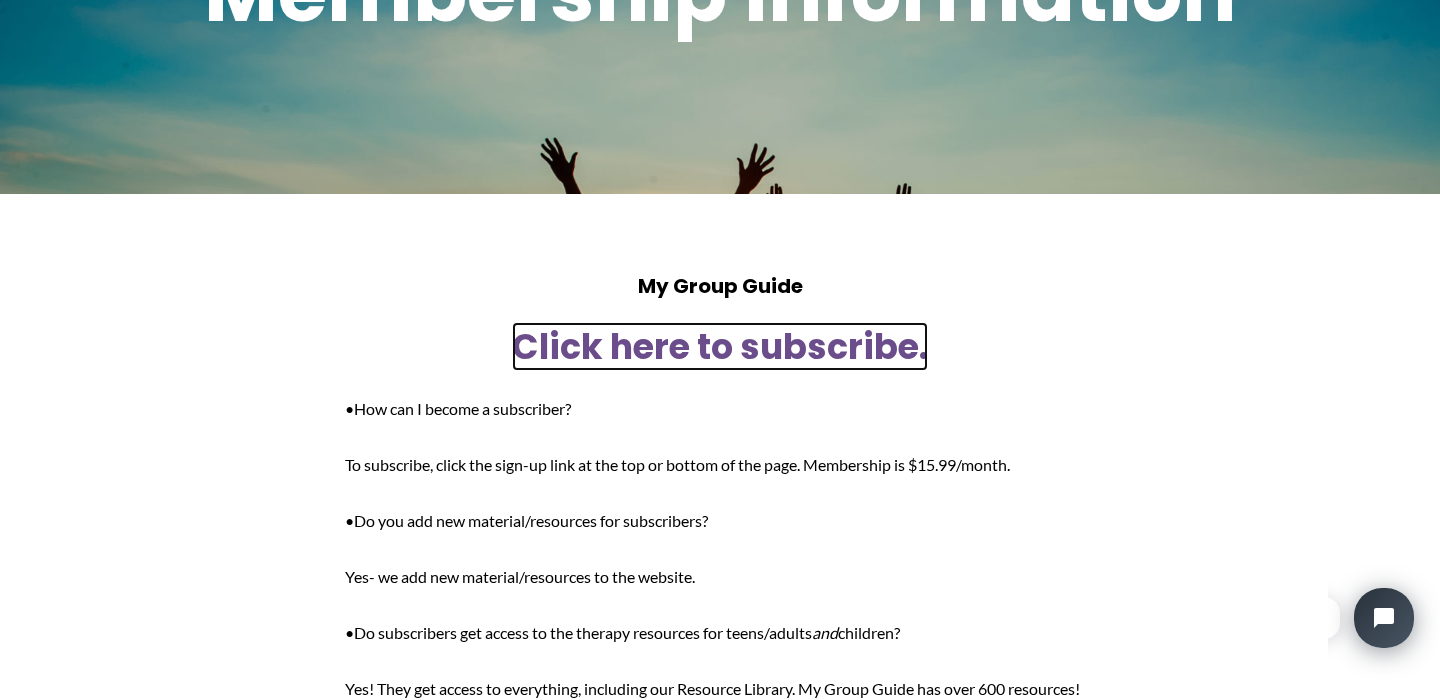click on "Click here to subscribe." at bounding box center (720, 346) 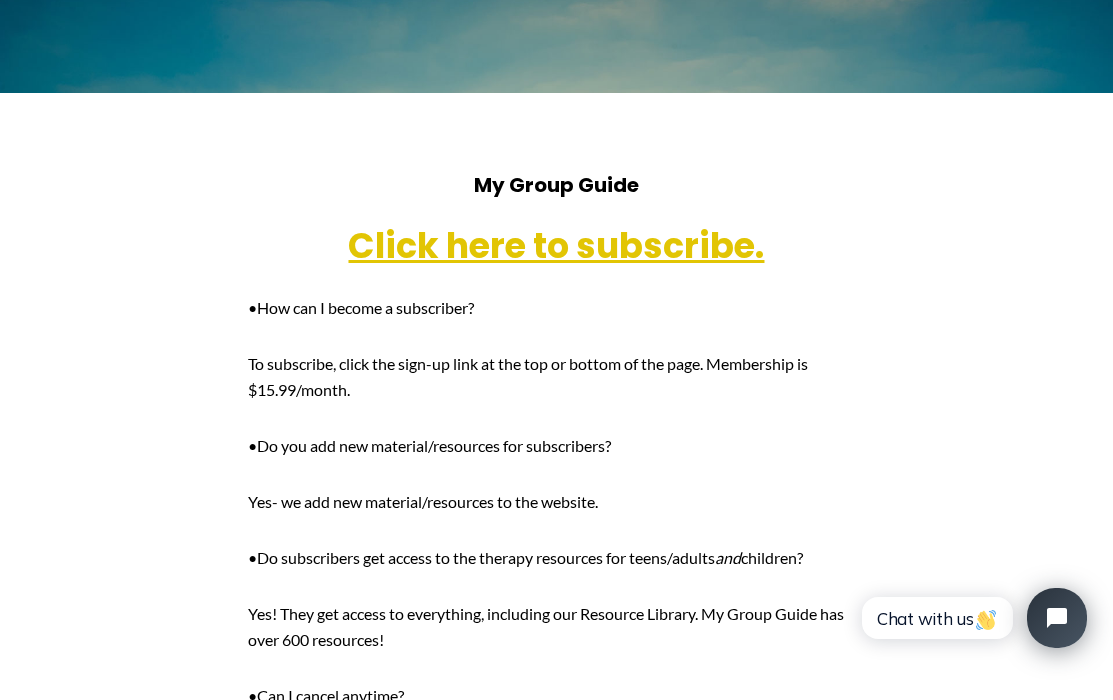 scroll, scrollTop: 0, scrollLeft: 0, axis: both 